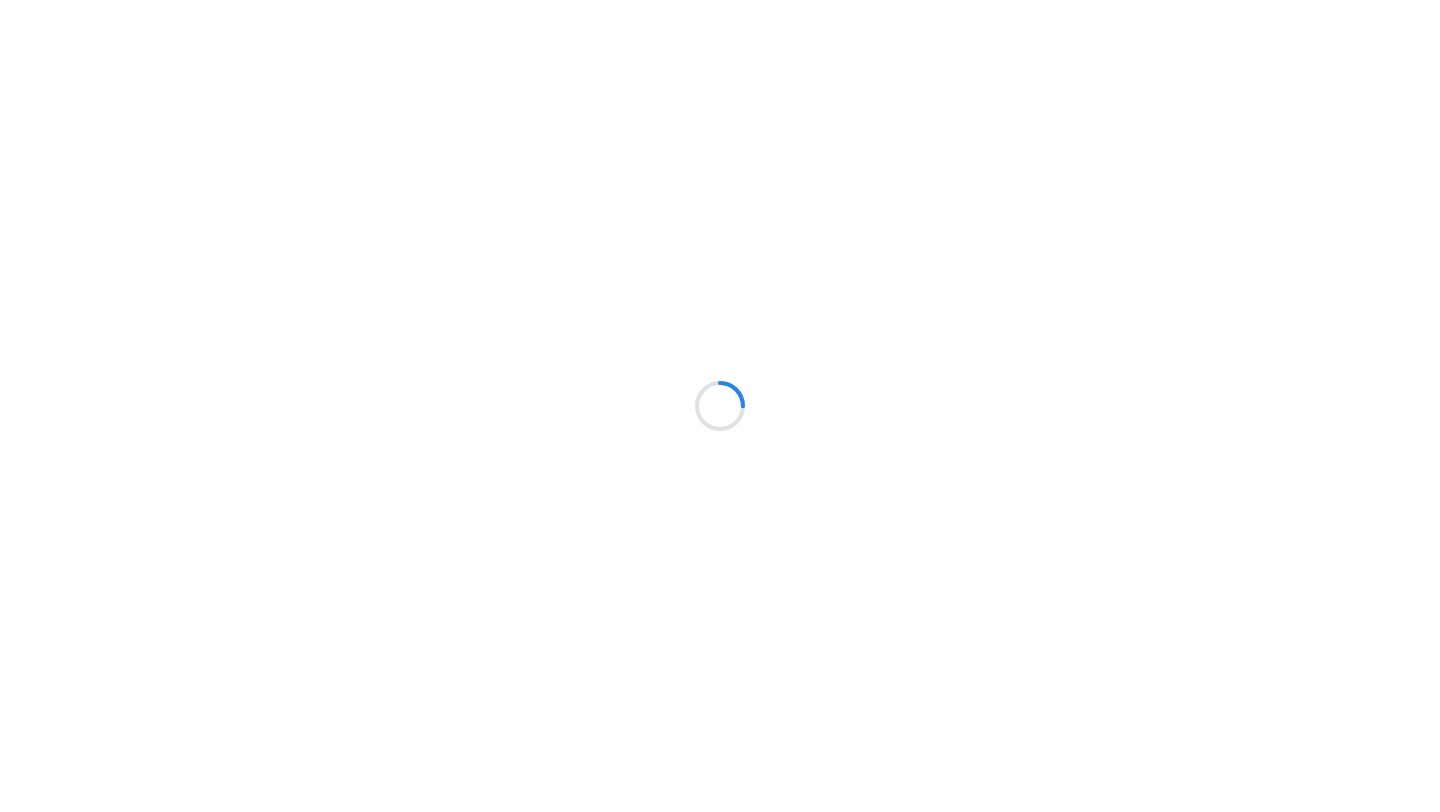 scroll, scrollTop: 0, scrollLeft: 0, axis: both 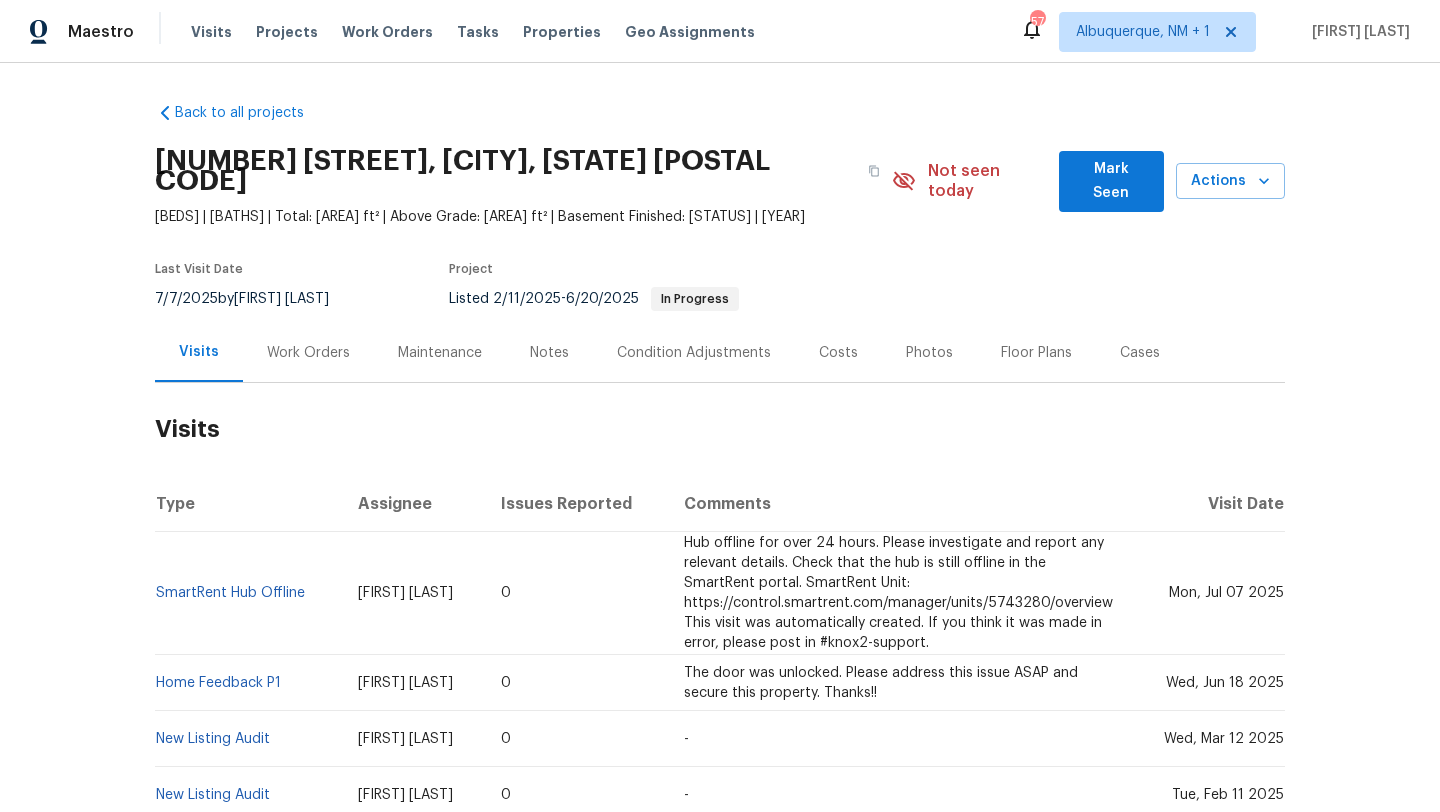 click on "Cases" at bounding box center (1140, 353) 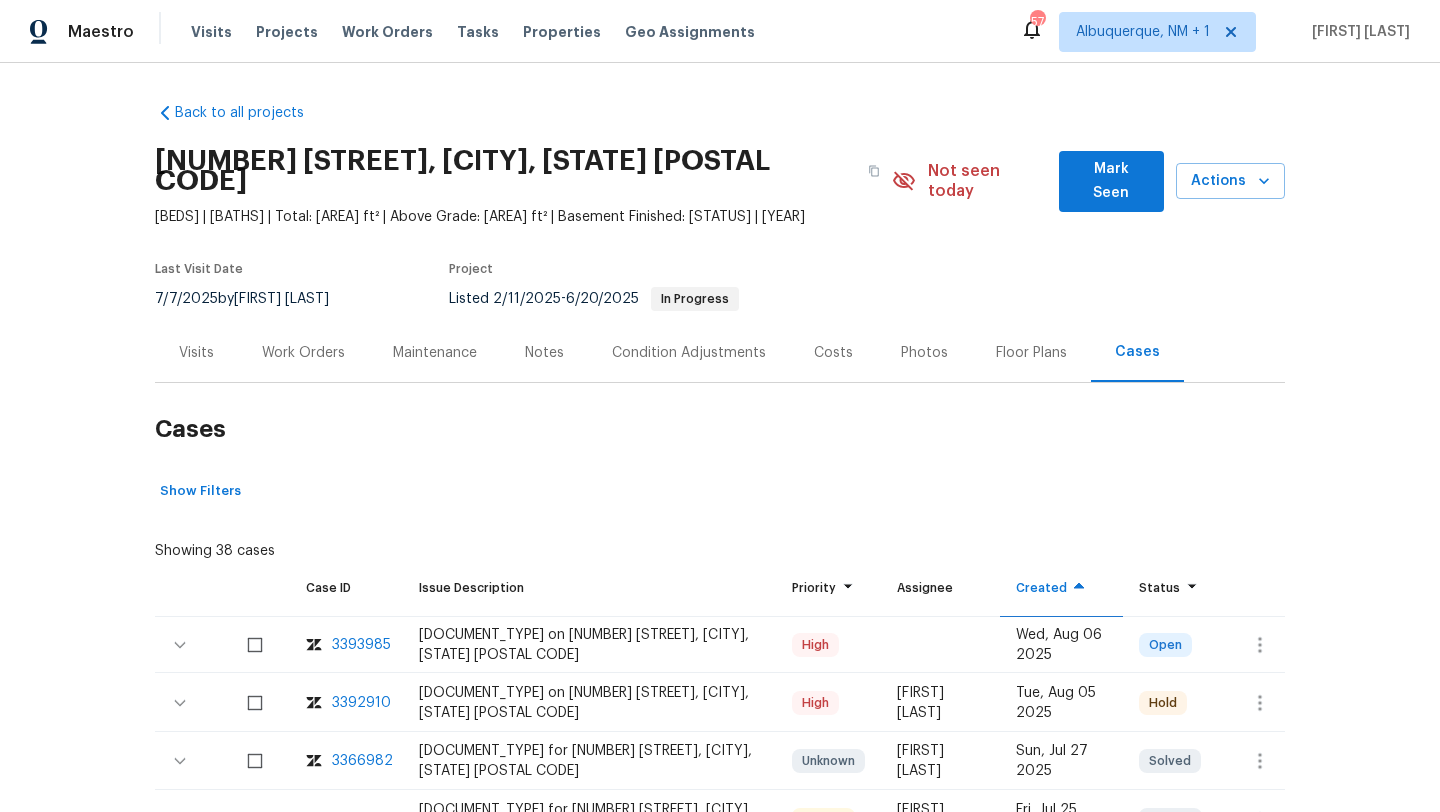 scroll, scrollTop: 40, scrollLeft: 0, axis: vertical 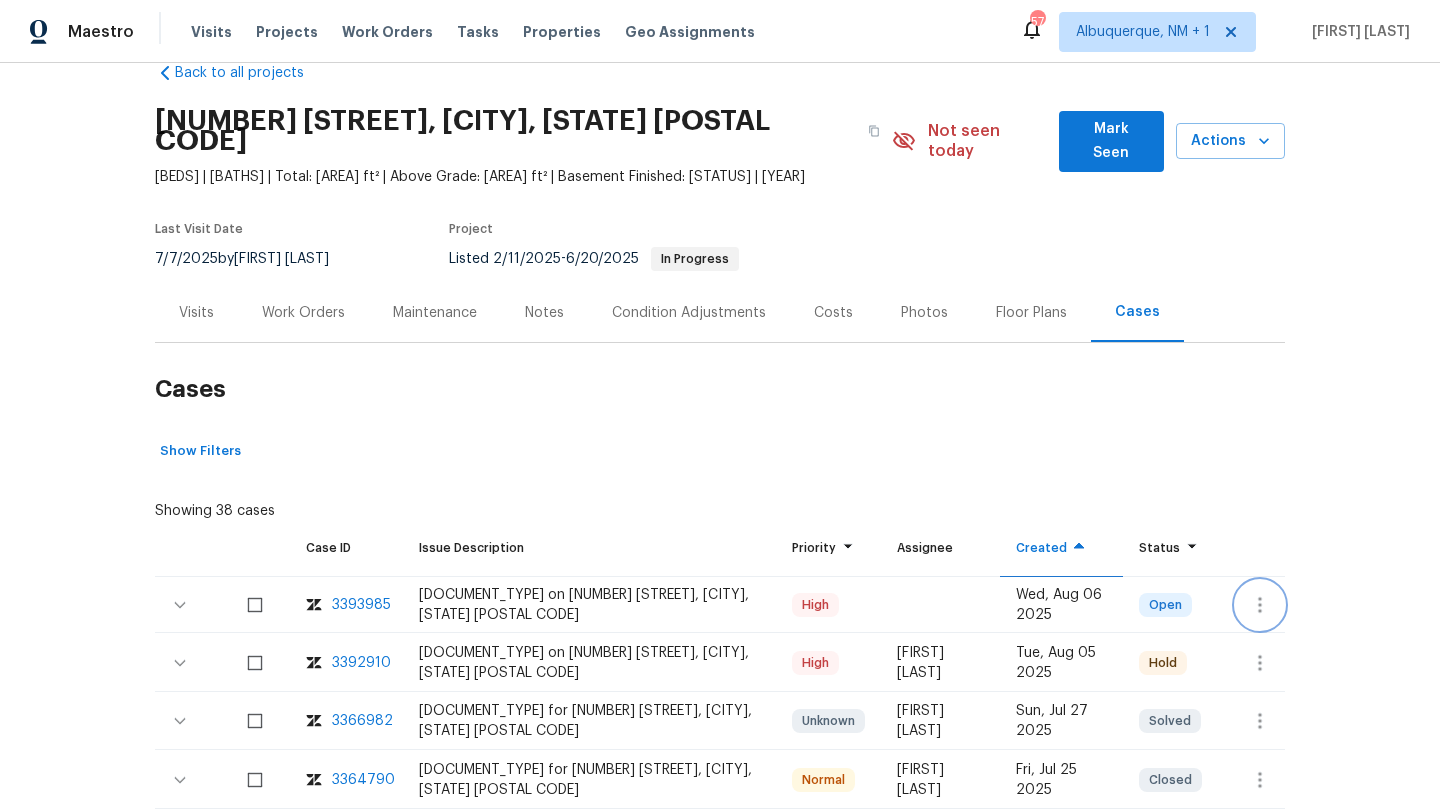 click 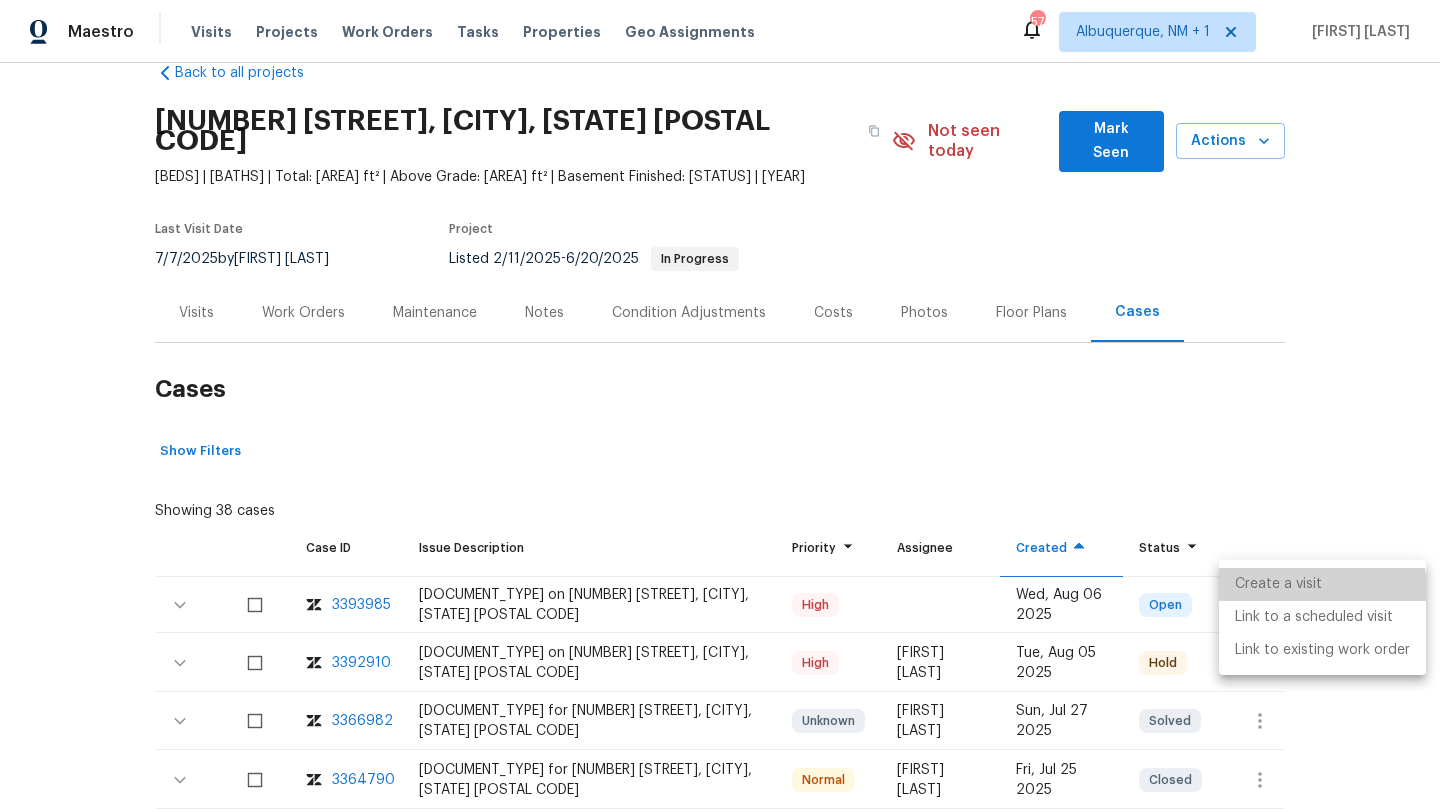 click on "Create a visit" at bounding box center [1322, 584] 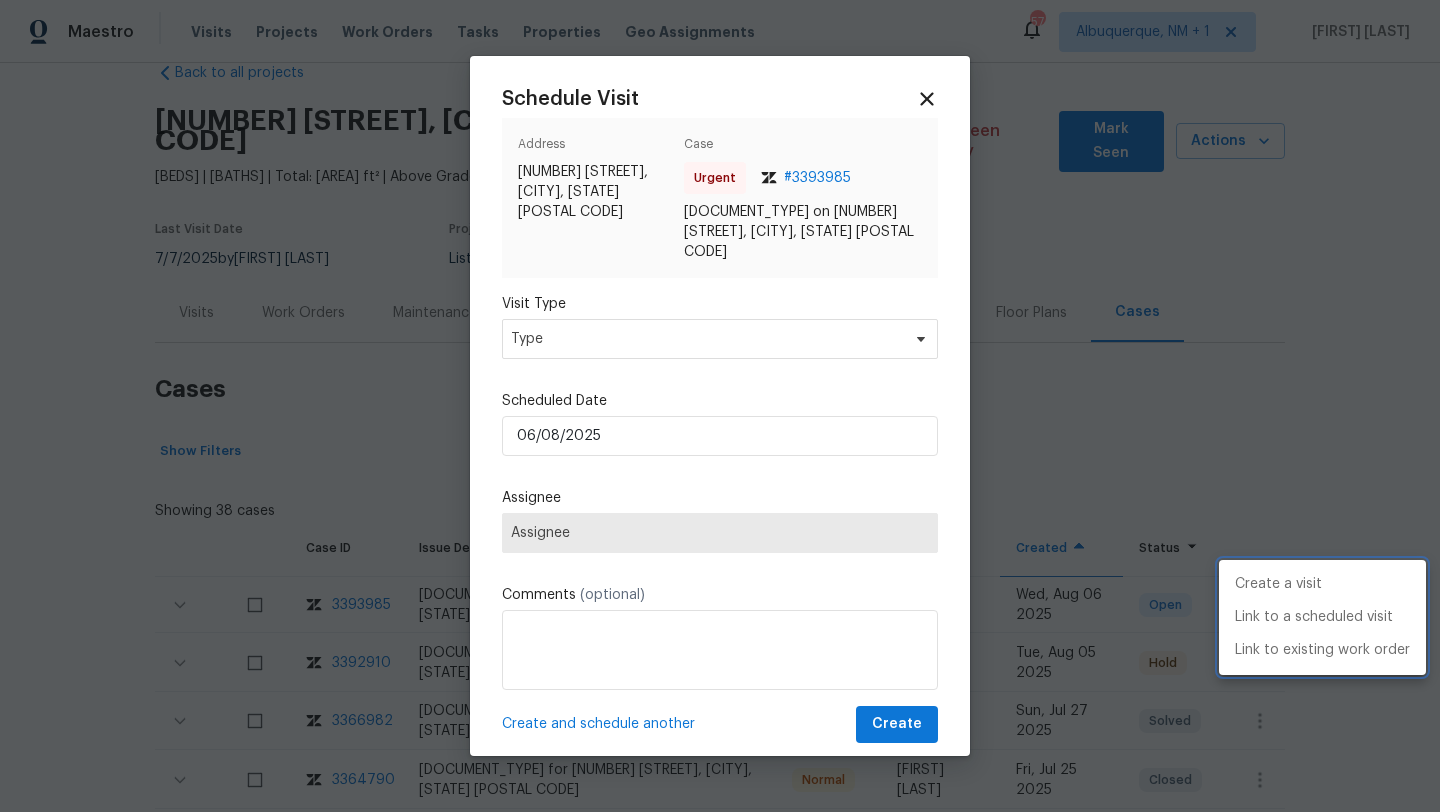 click at bounding box center [720, 406] 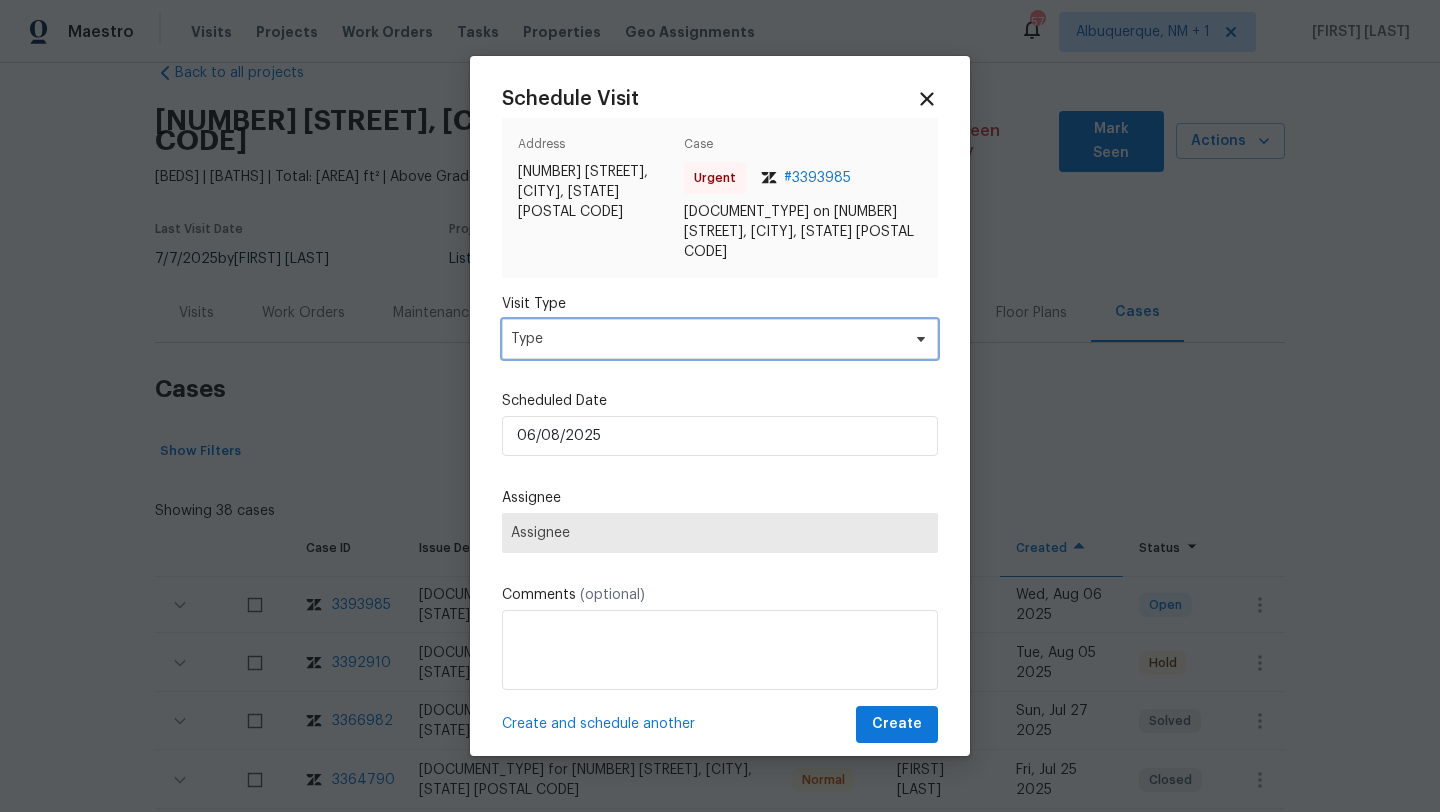 click on "Type" at bounding box center (705, 339) 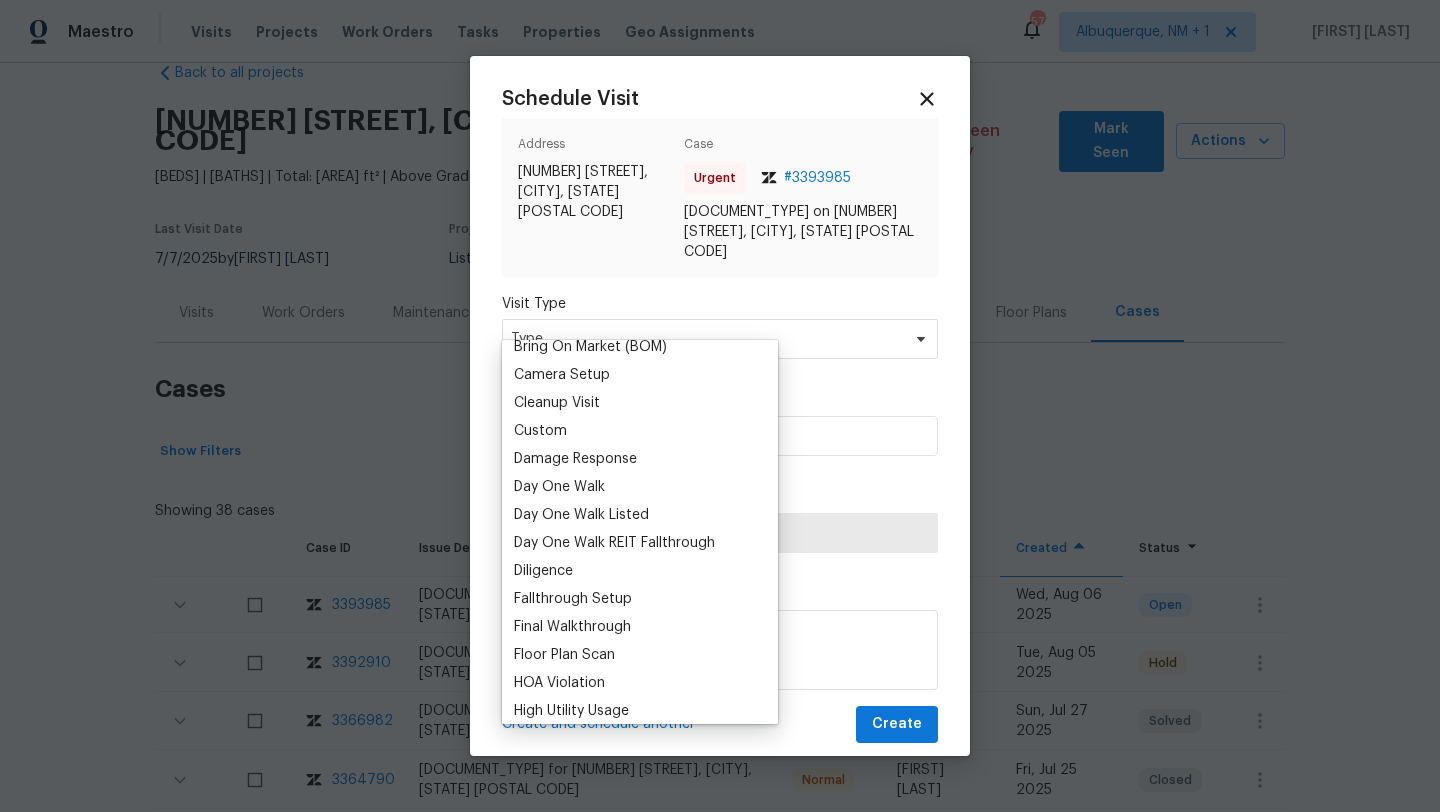 scroll, scrollTop: 295, scrollLeft: 0, axis: vertical 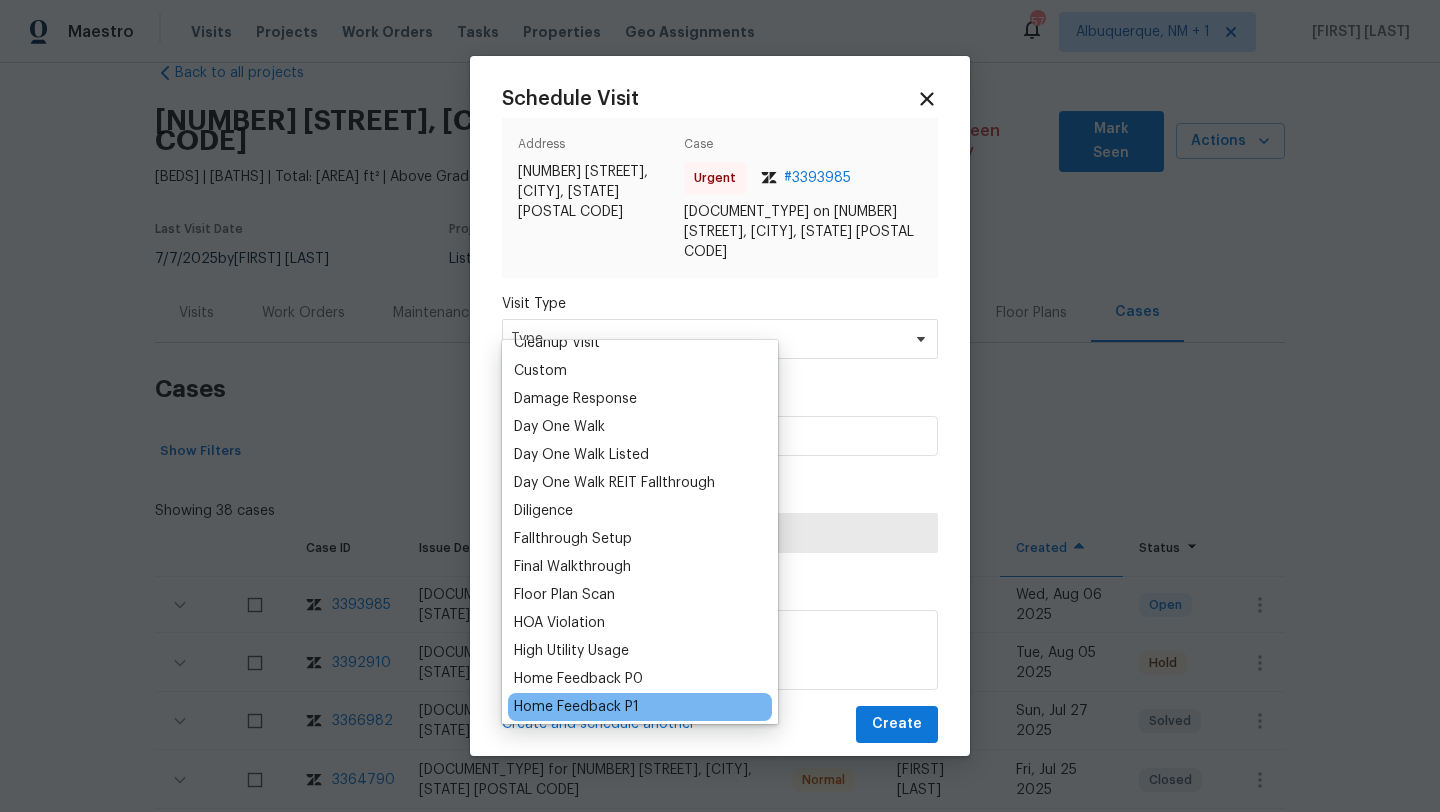 click on "Home Feedback P1" at bounding box center [640, 707] 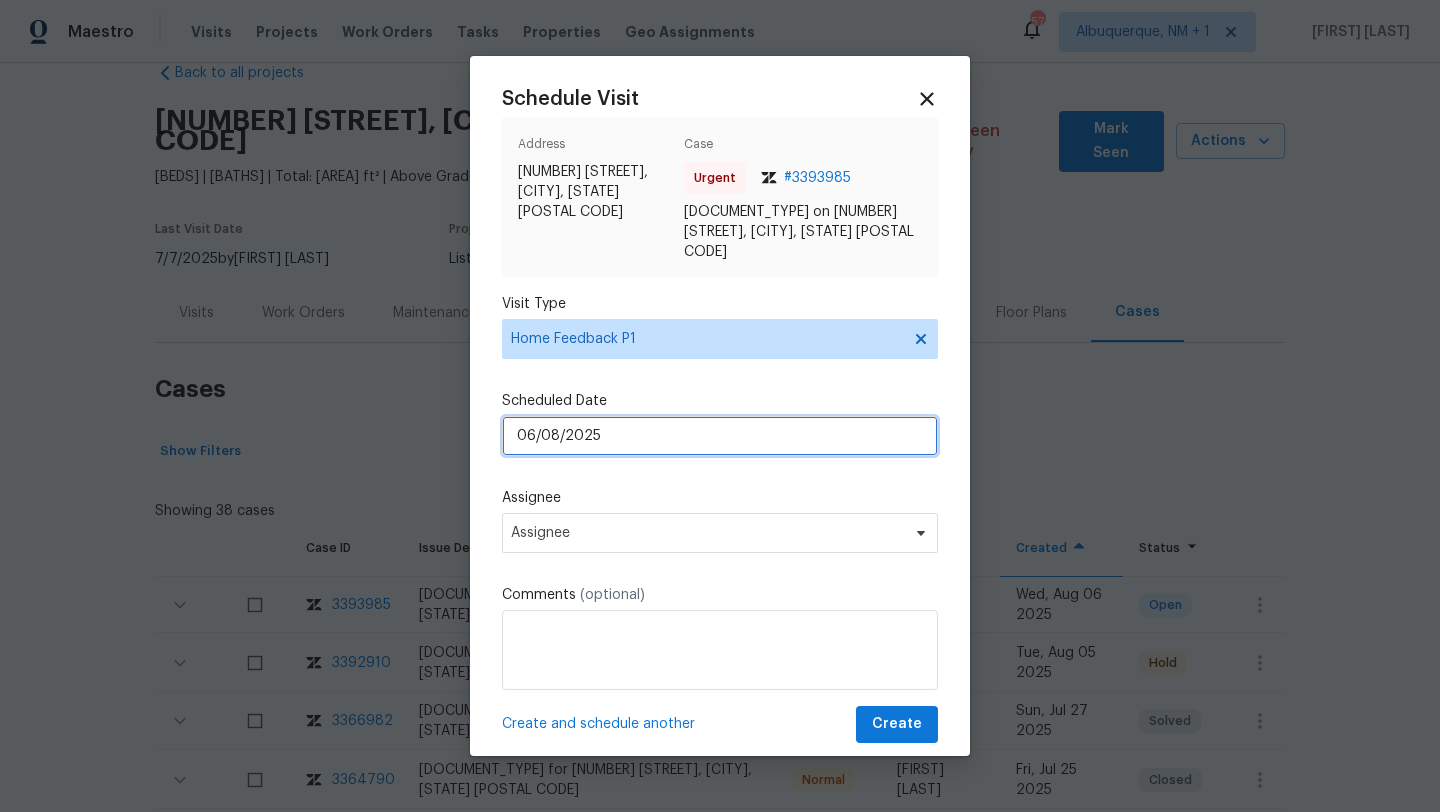 click on "06/08/2025" at bounding box center [720, 436] 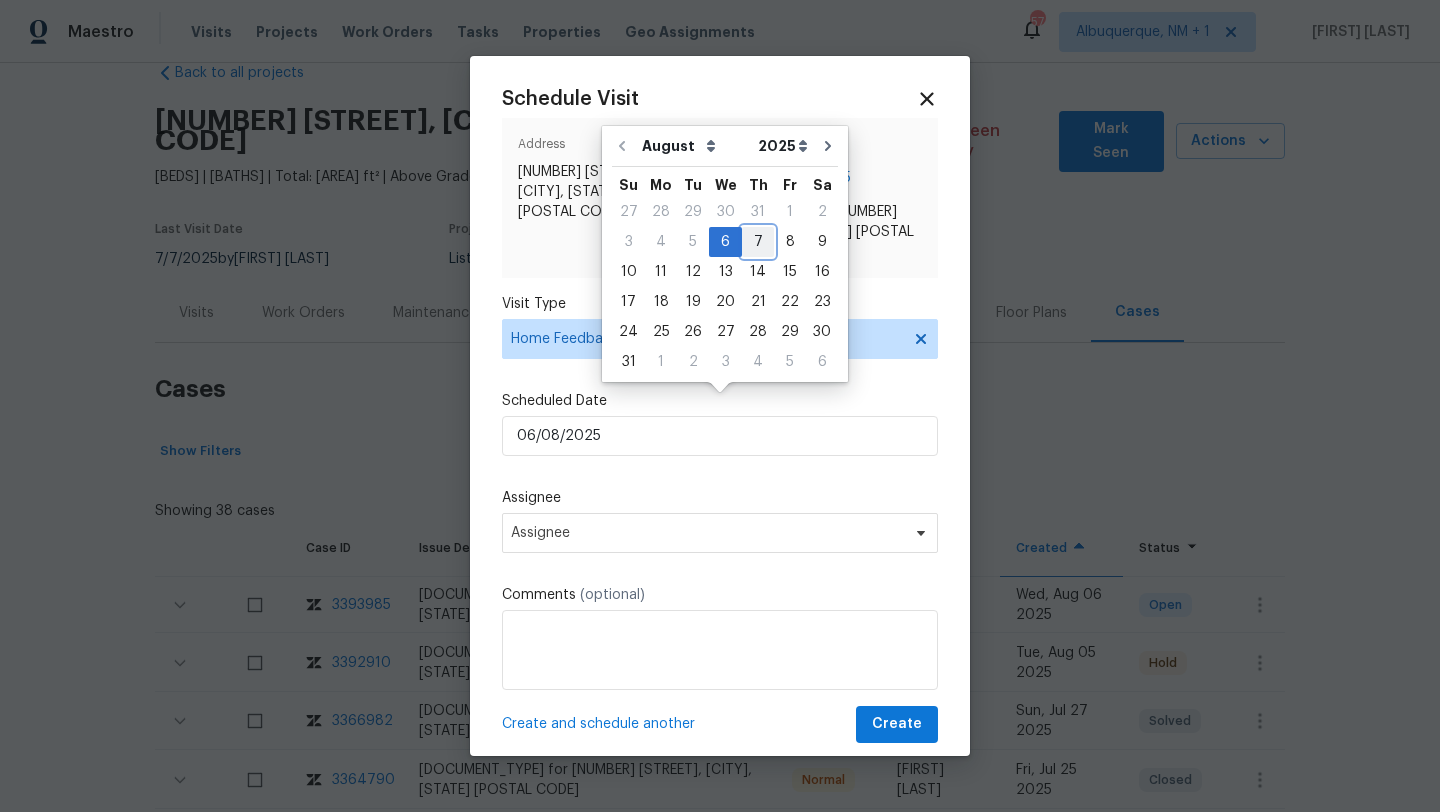 click on "7" at bounding box center (758, 242) 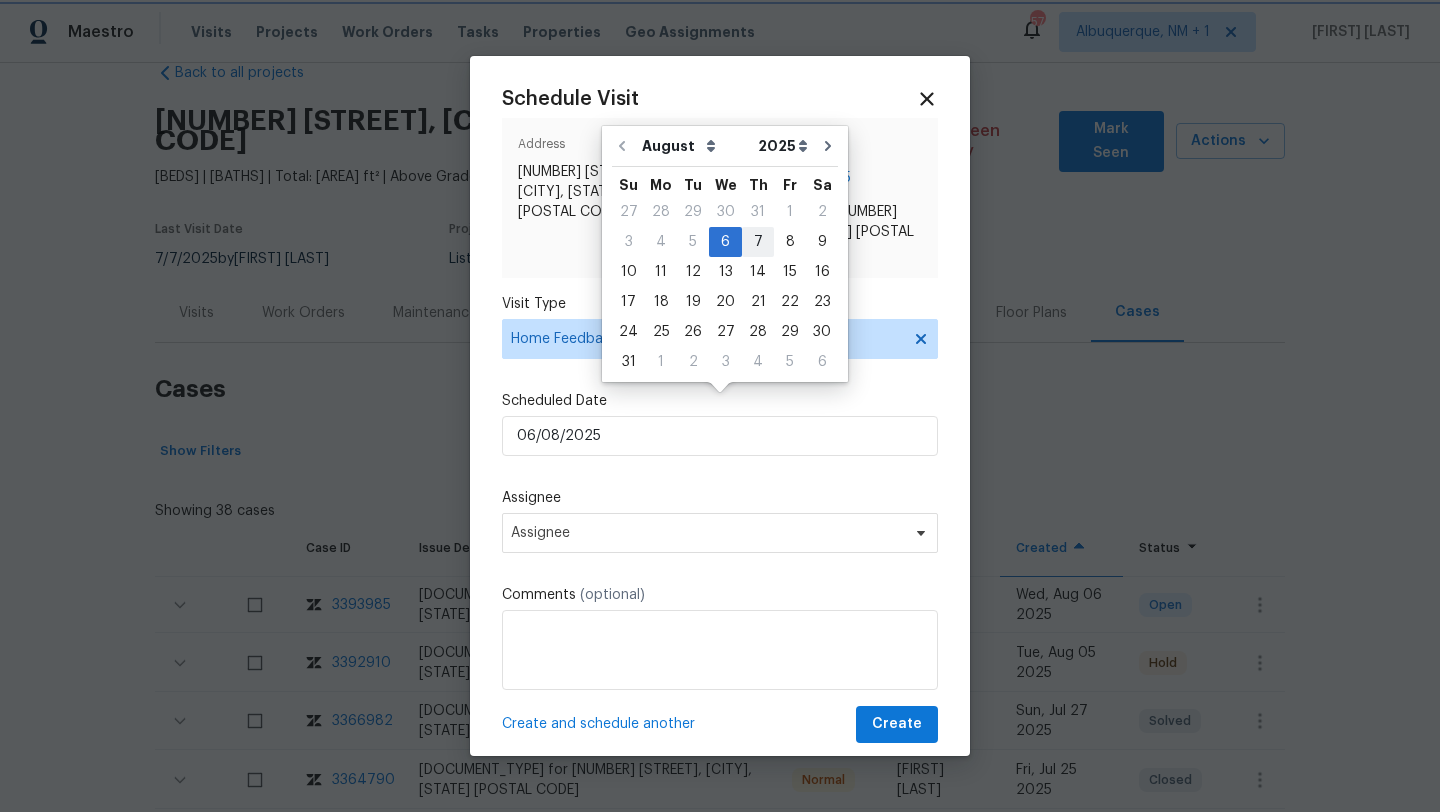 type on "07/08/2025" 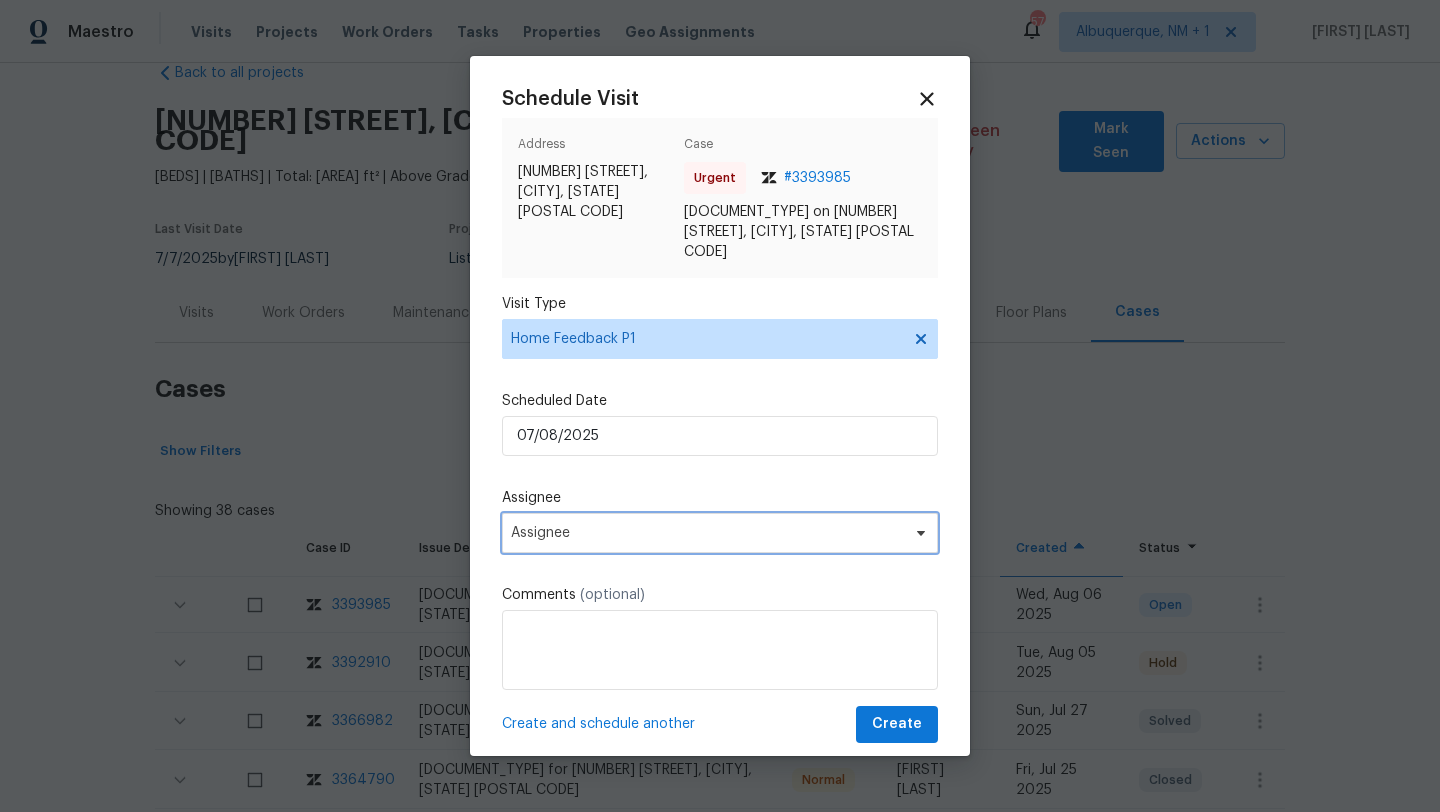 click on "Assignee" at bounding box center [707, 533] 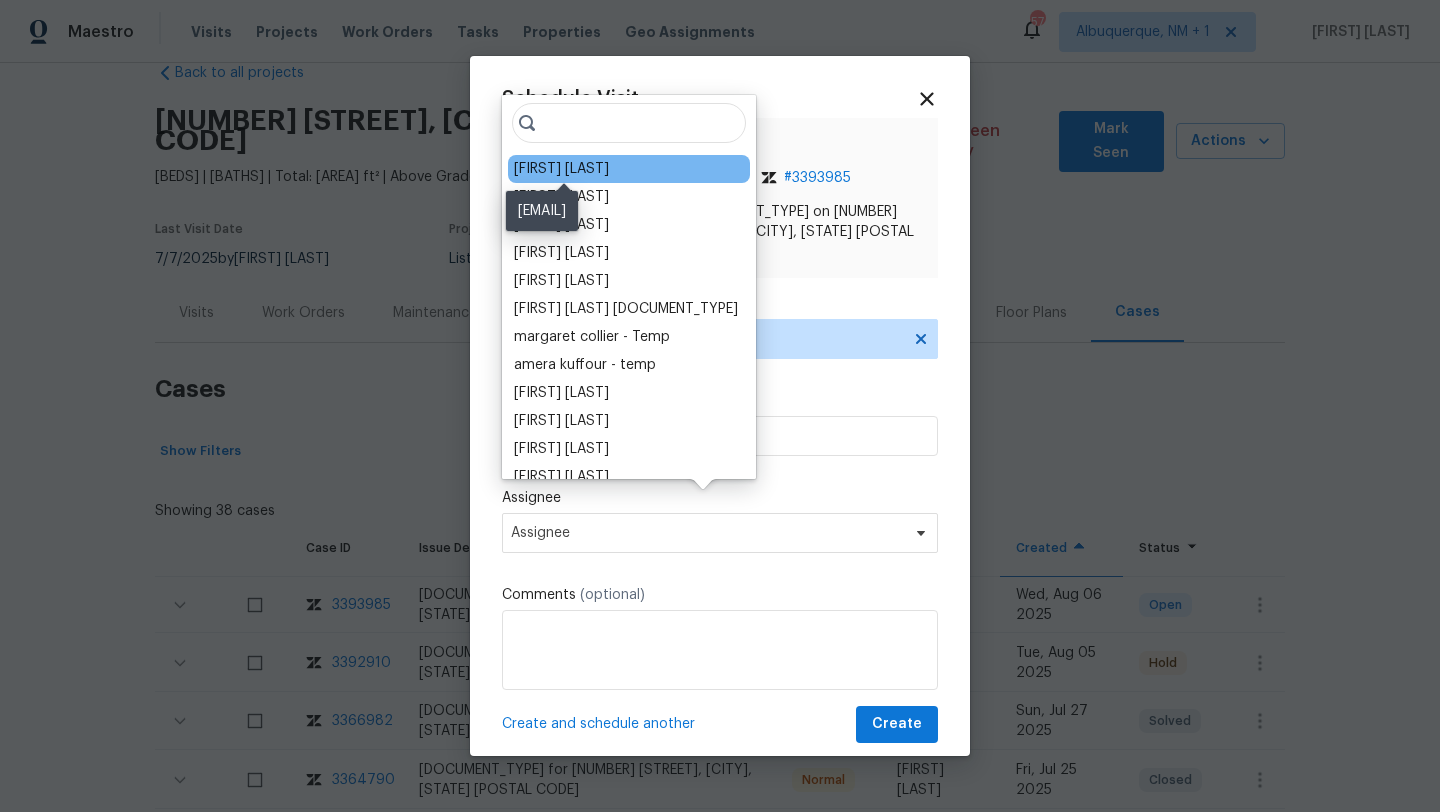 click on "Kaden Peterson" at bounding box center (561, 169) 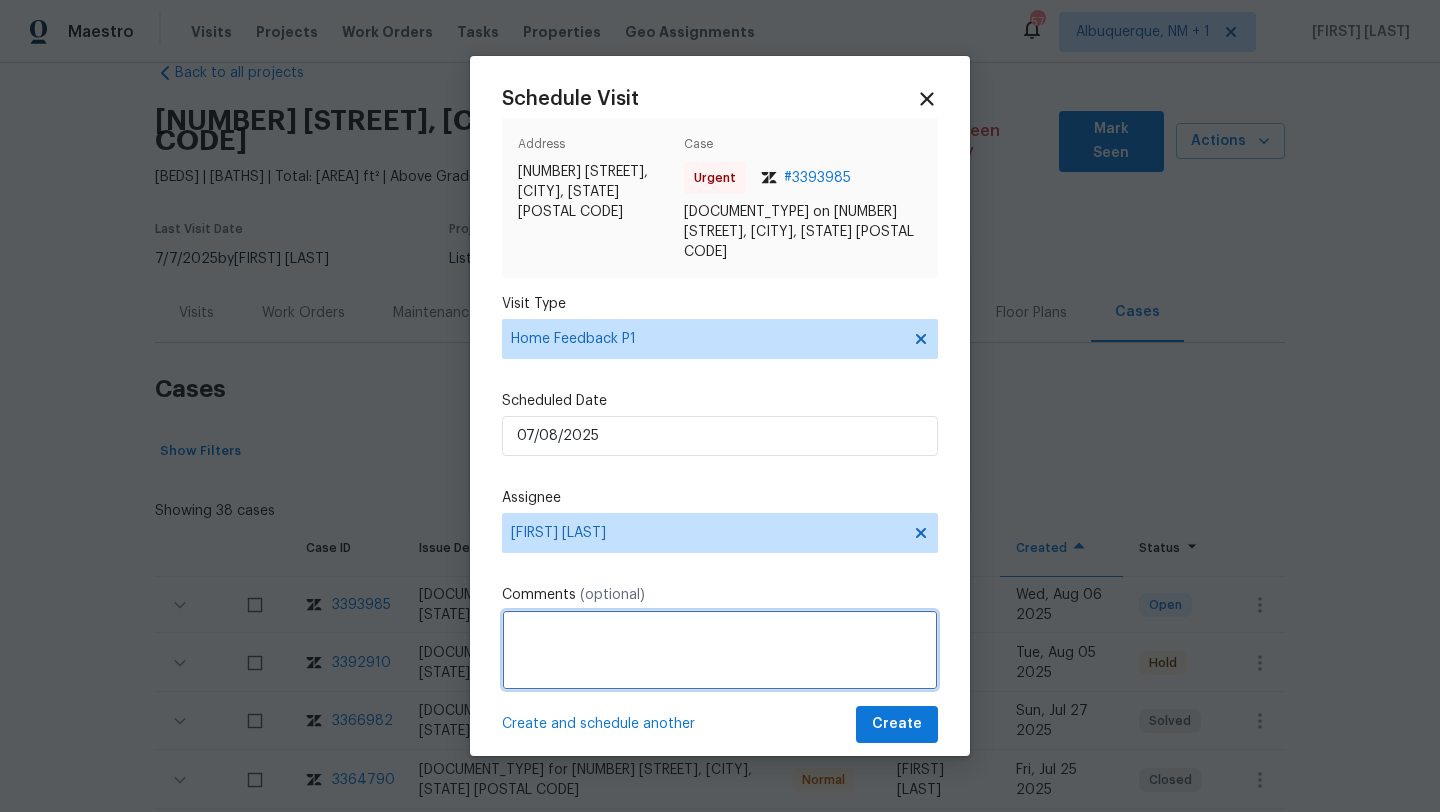 click at bounding box center (720, 650) 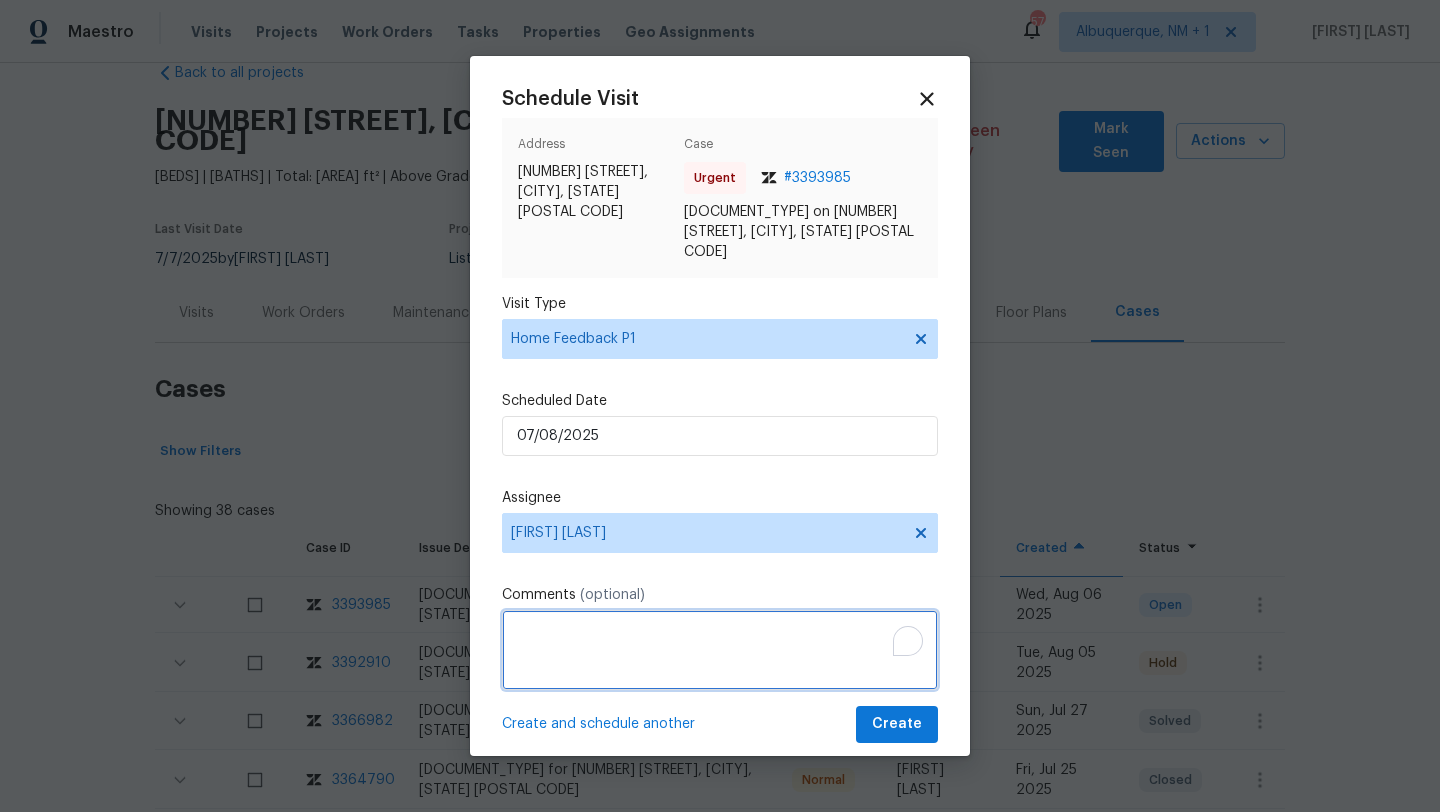 paste on "Feedback Message: The code or keypad did not worked, so she called showing time and they reached us, then someone else let her in." 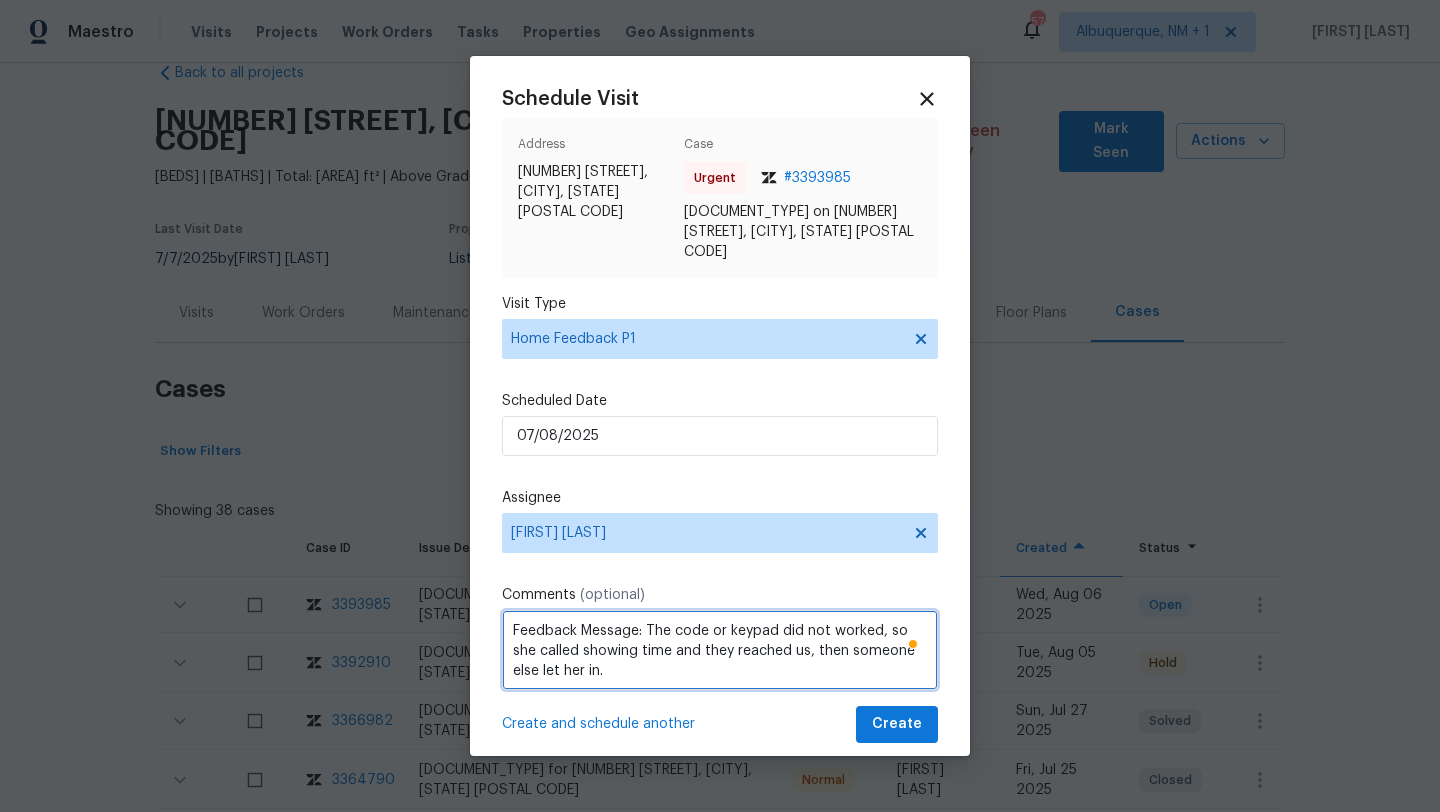 type on "Feedback Message: The code or keypad did not worked, so she called showing time and they reached us, then someone else let her in." 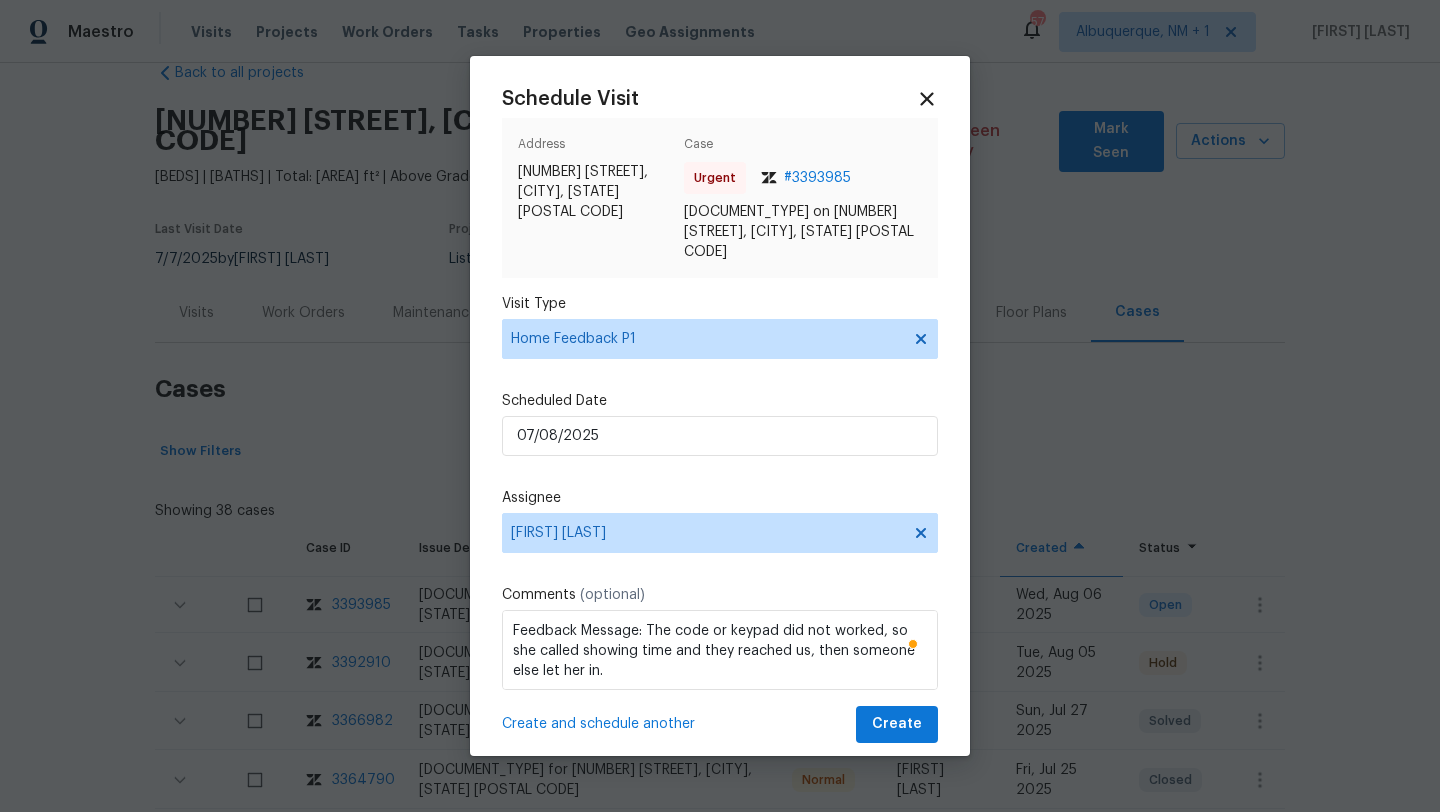 click on "Create" at bounding box center [897, 724] 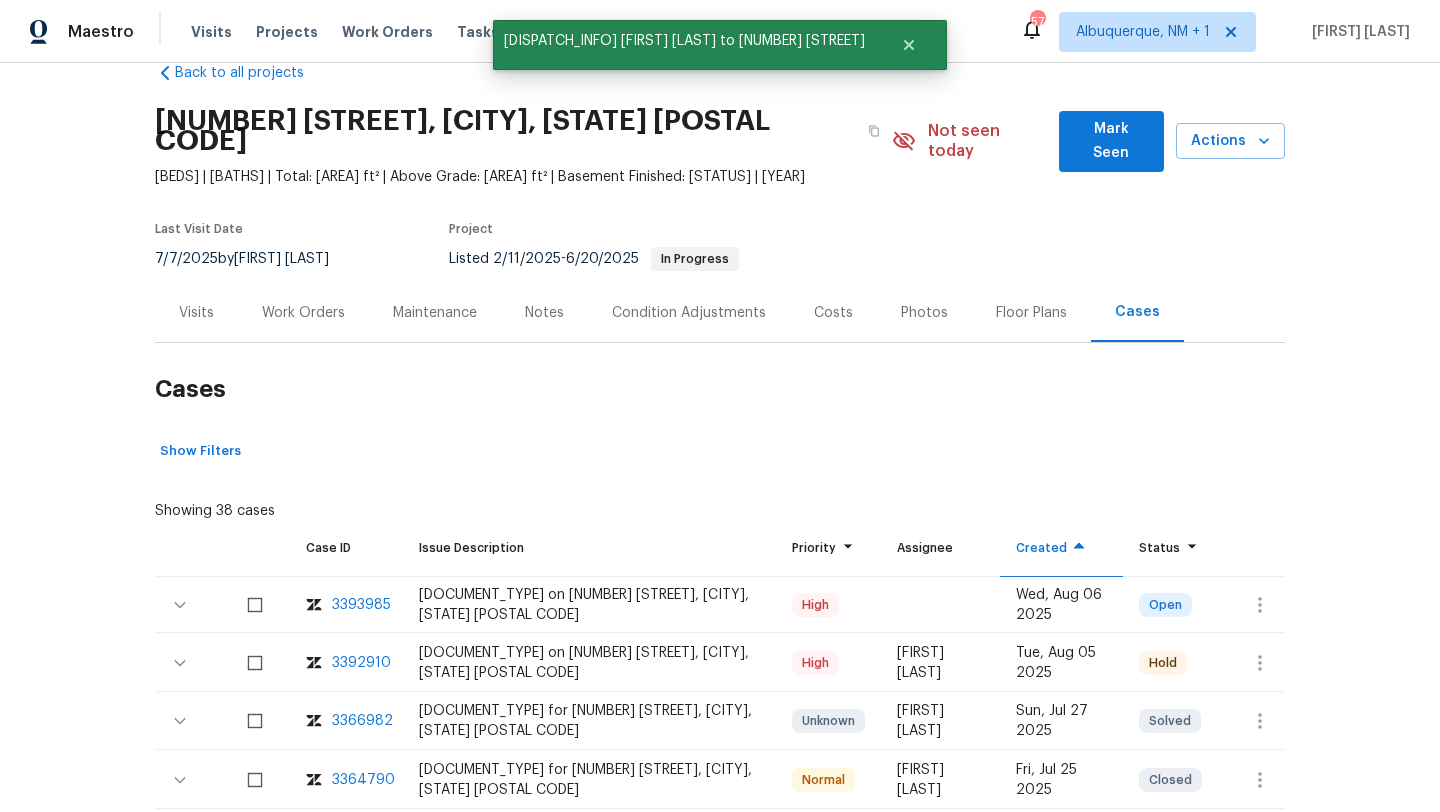 click on "Visits" at bounding box center (196, 313) 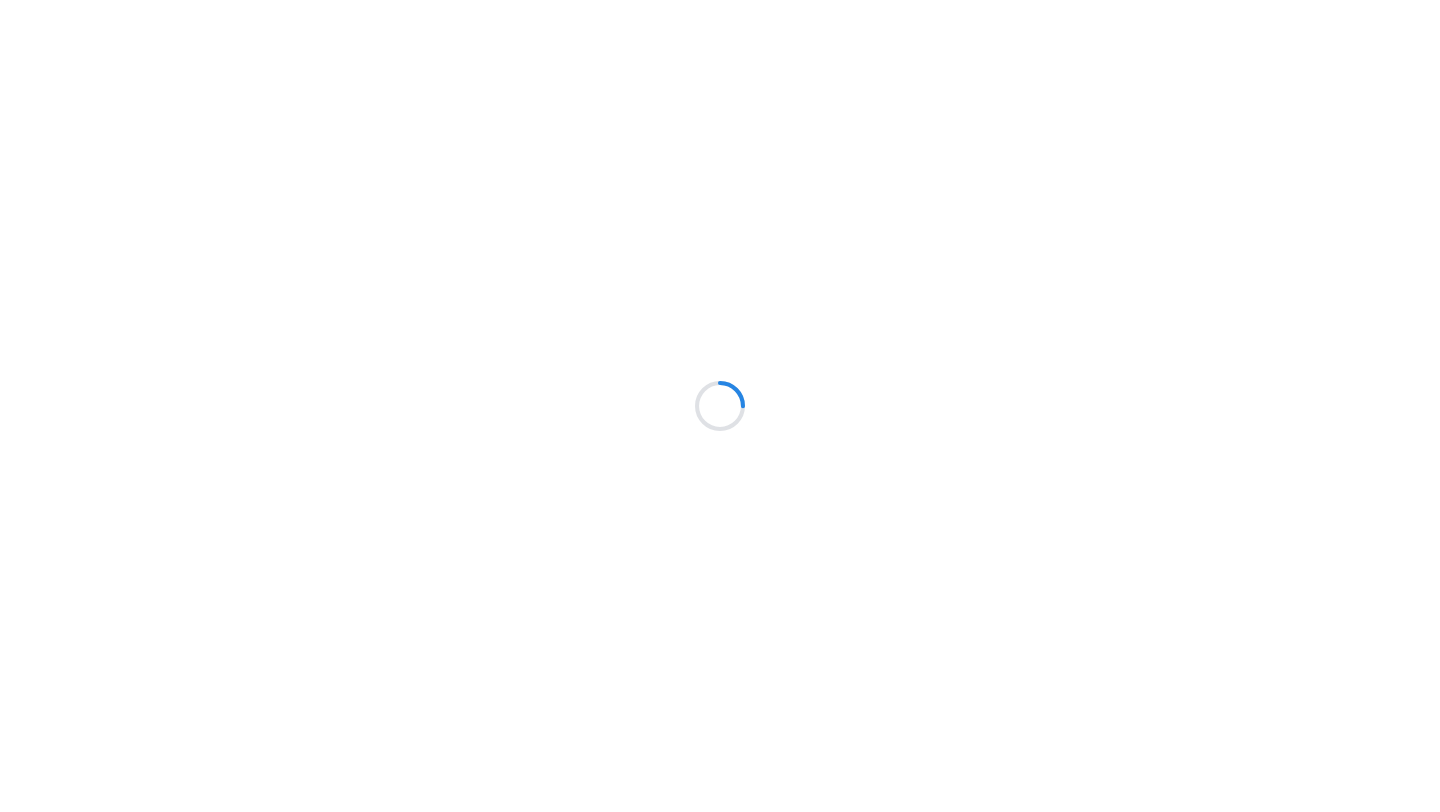 scroll, scrollTop: 0, scrollLeft: 0, axis: both 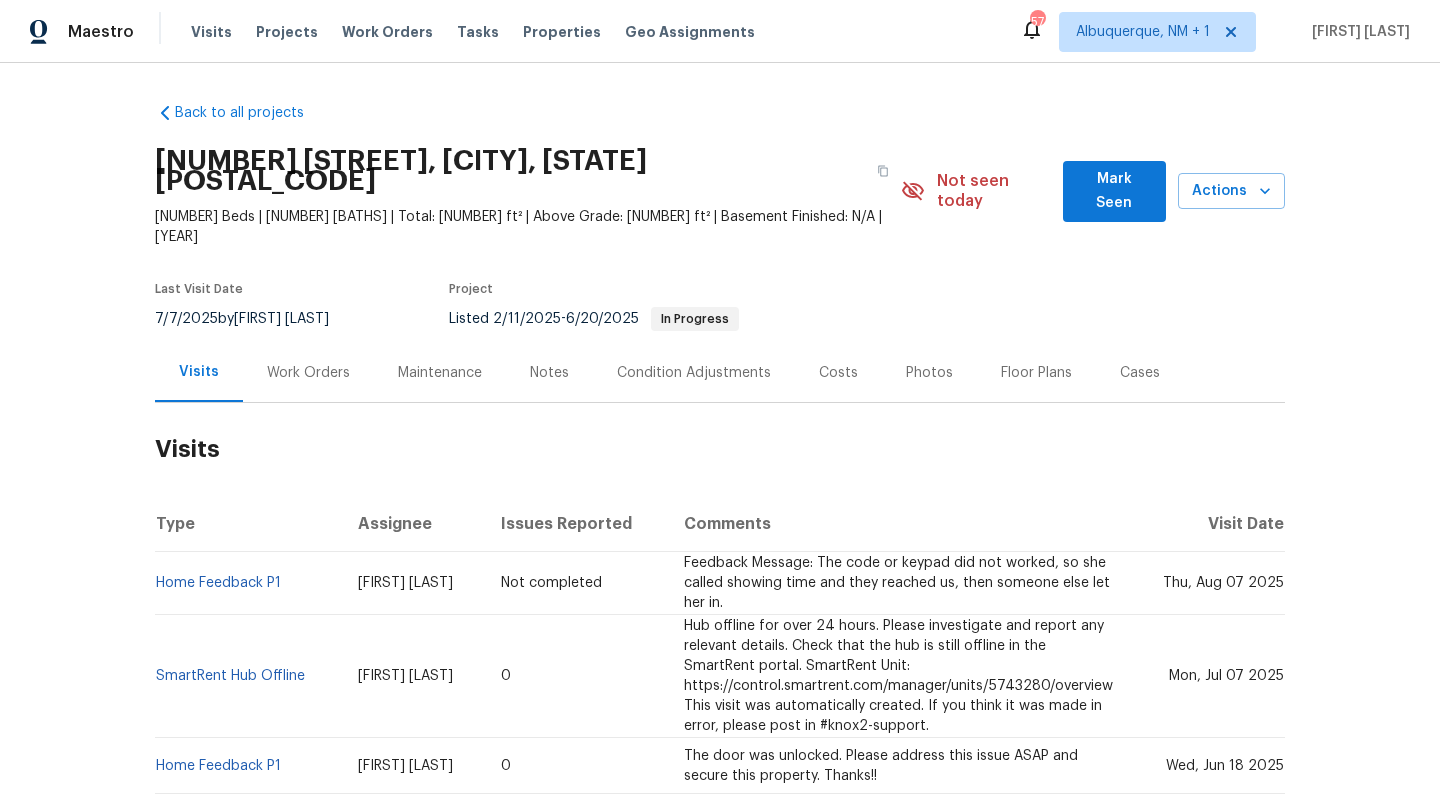 click on "Work Orders" at bounding box center (308, 373) 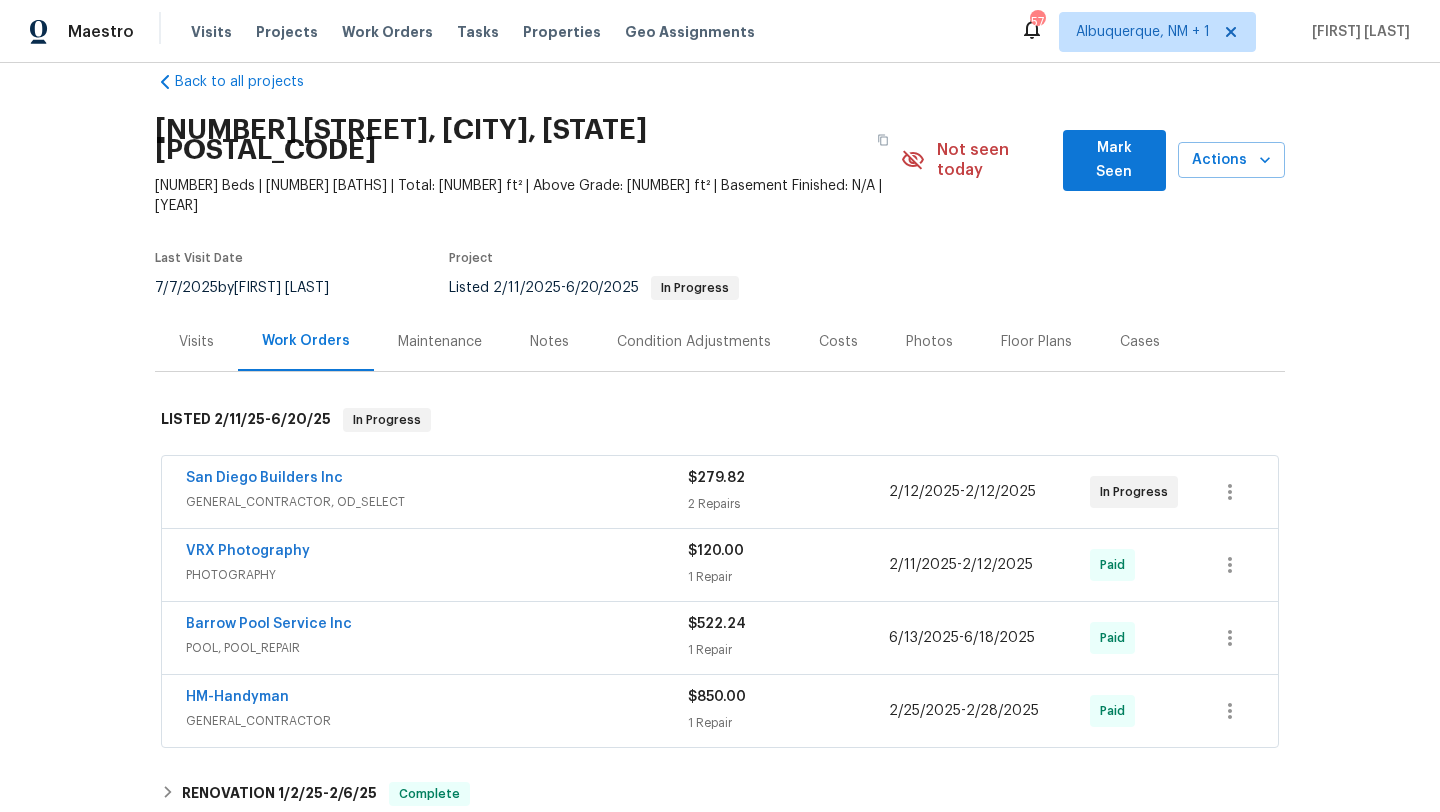 scroll, scrollTop: 76, scrollLeft: 0, axis: vertical 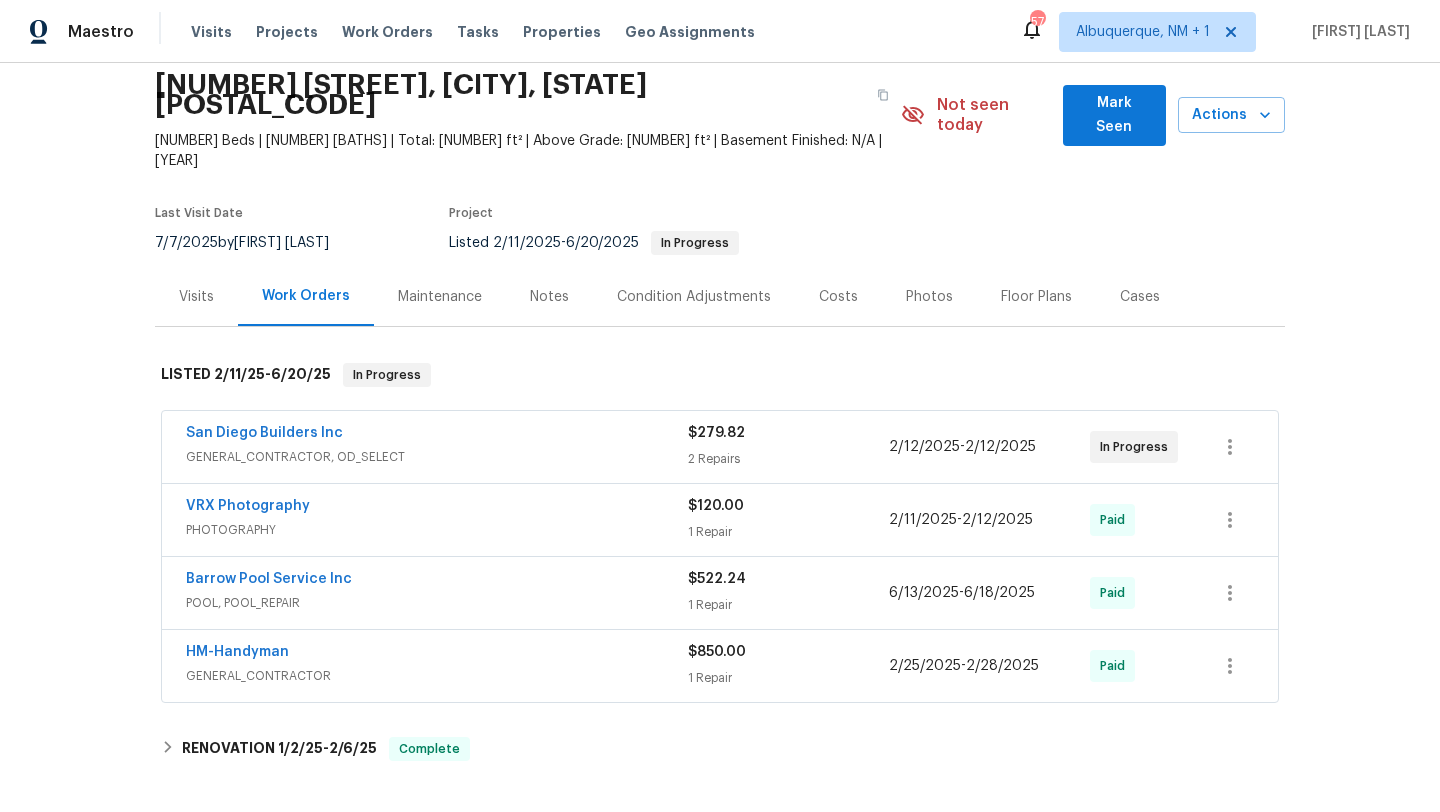 click on "POOL, POOL_REPAIR" at bounding box center (437, 603) 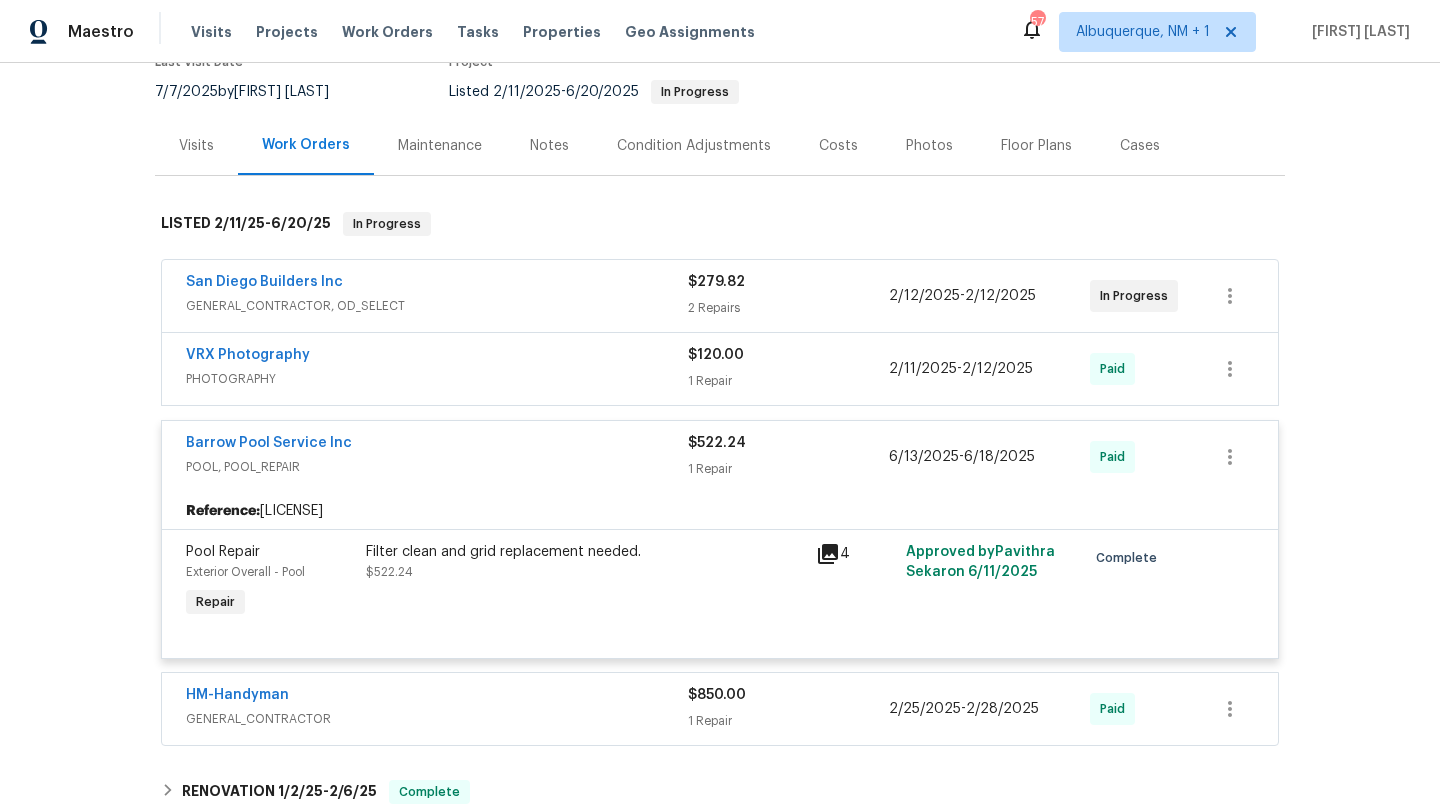 scroll, scrollTop: 232, scrollLeft: 0, axis: vertical 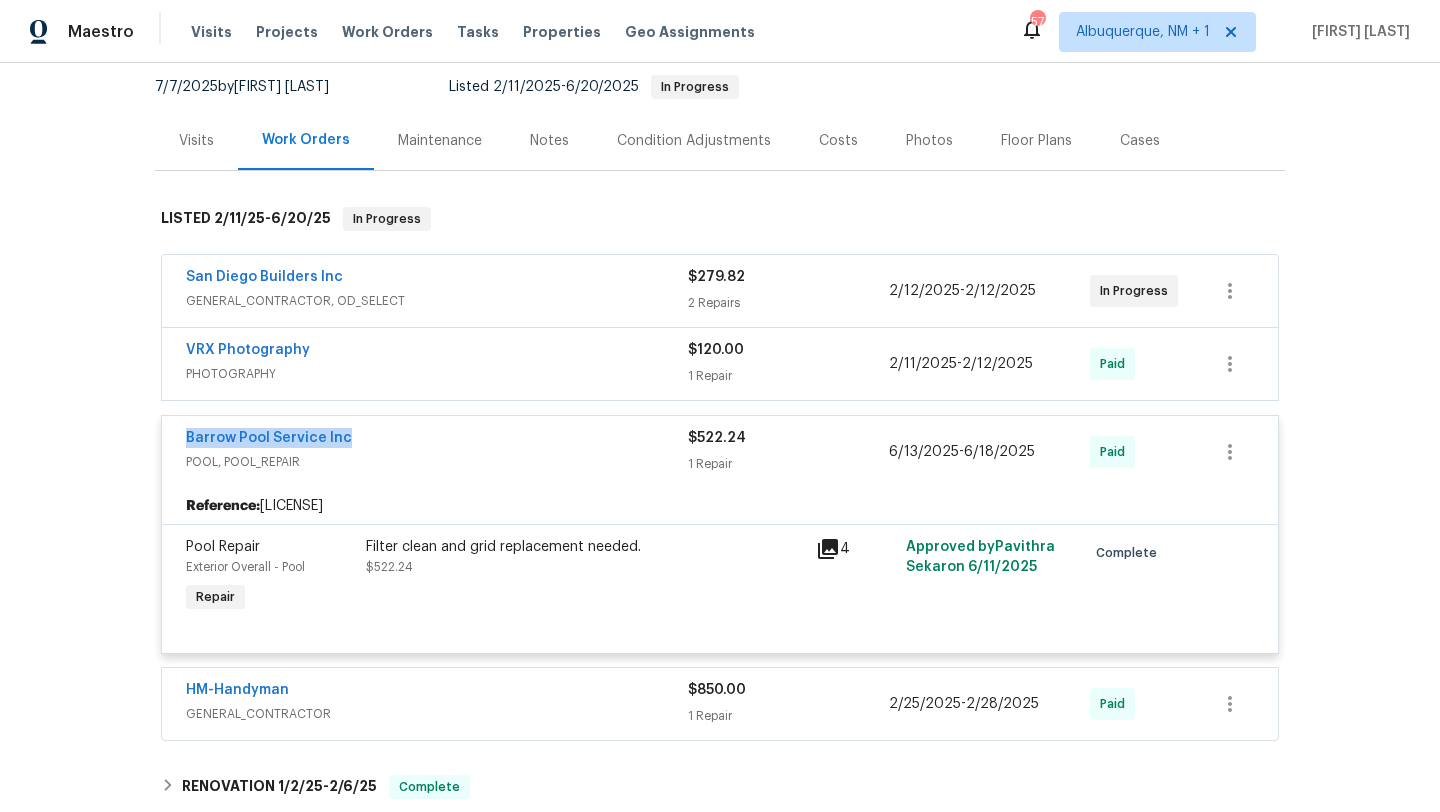 drag, startPoint x: 345, startPoint y: 399, endPoint x: 180, endPoint y: 401, distance: 165.01212 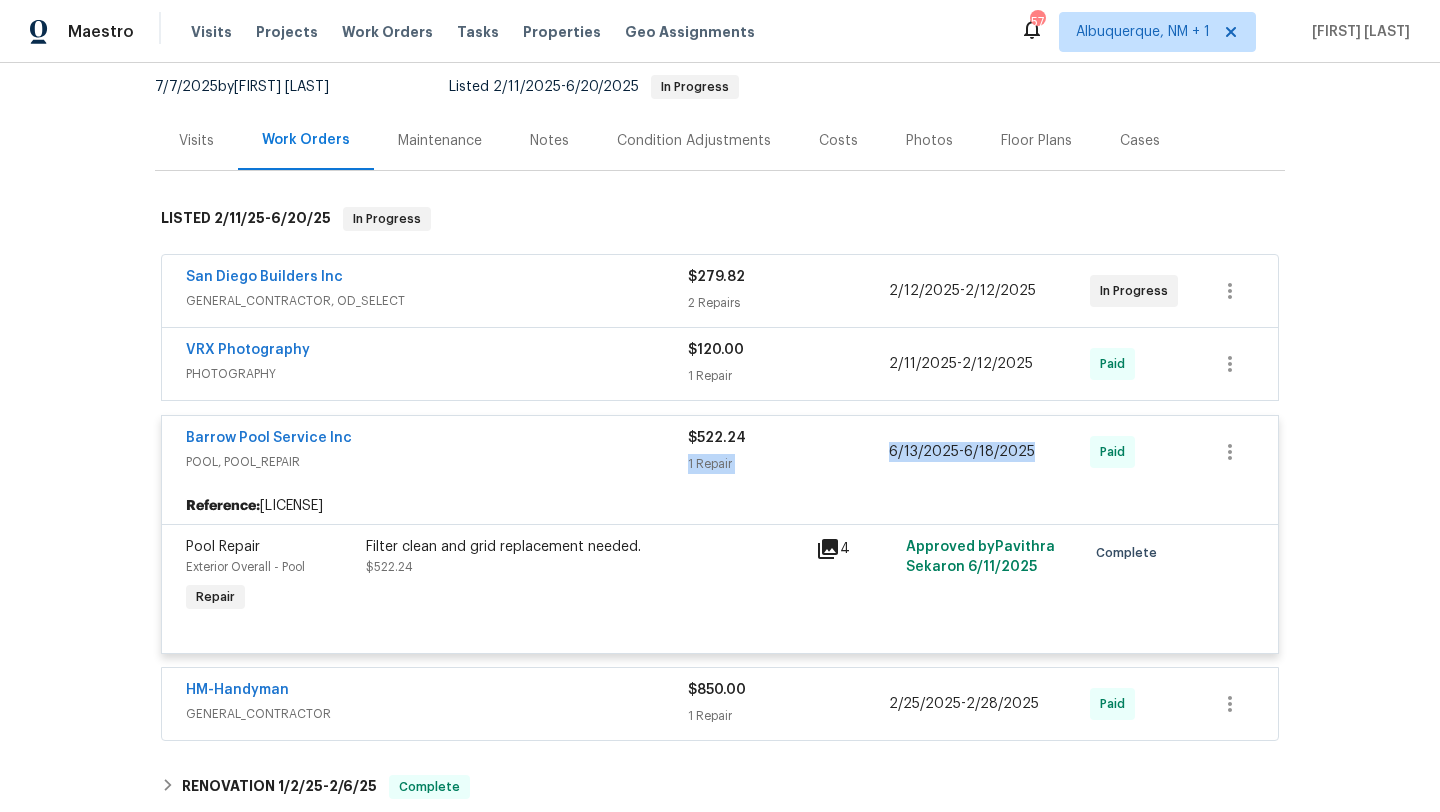 drag, startPoint x: 1047, startPoint y: 413, endPoint x: 871, endPoint y: 411, distance: 176.01137 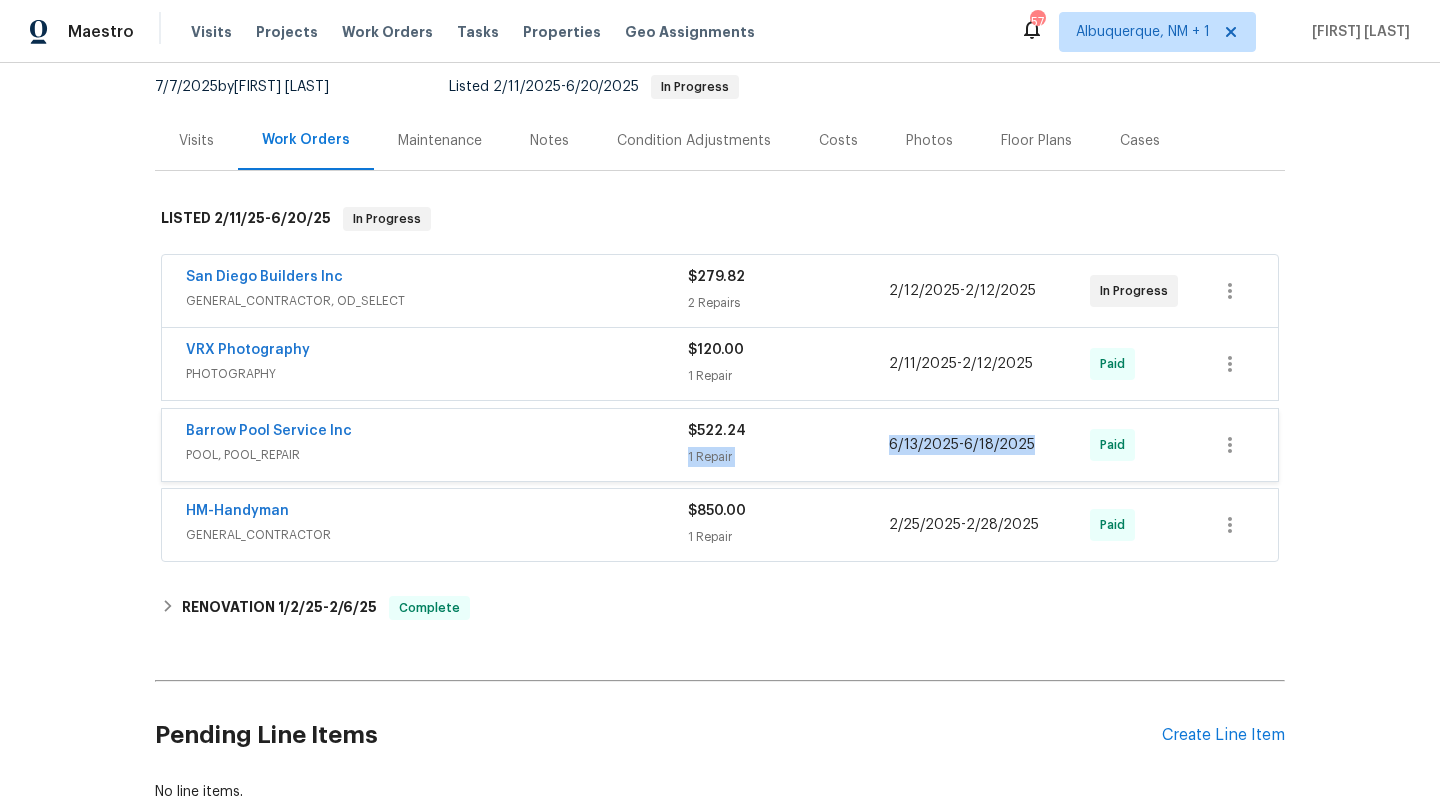 copy on "1 Repair 6/13/2025  -  6/18/2025" 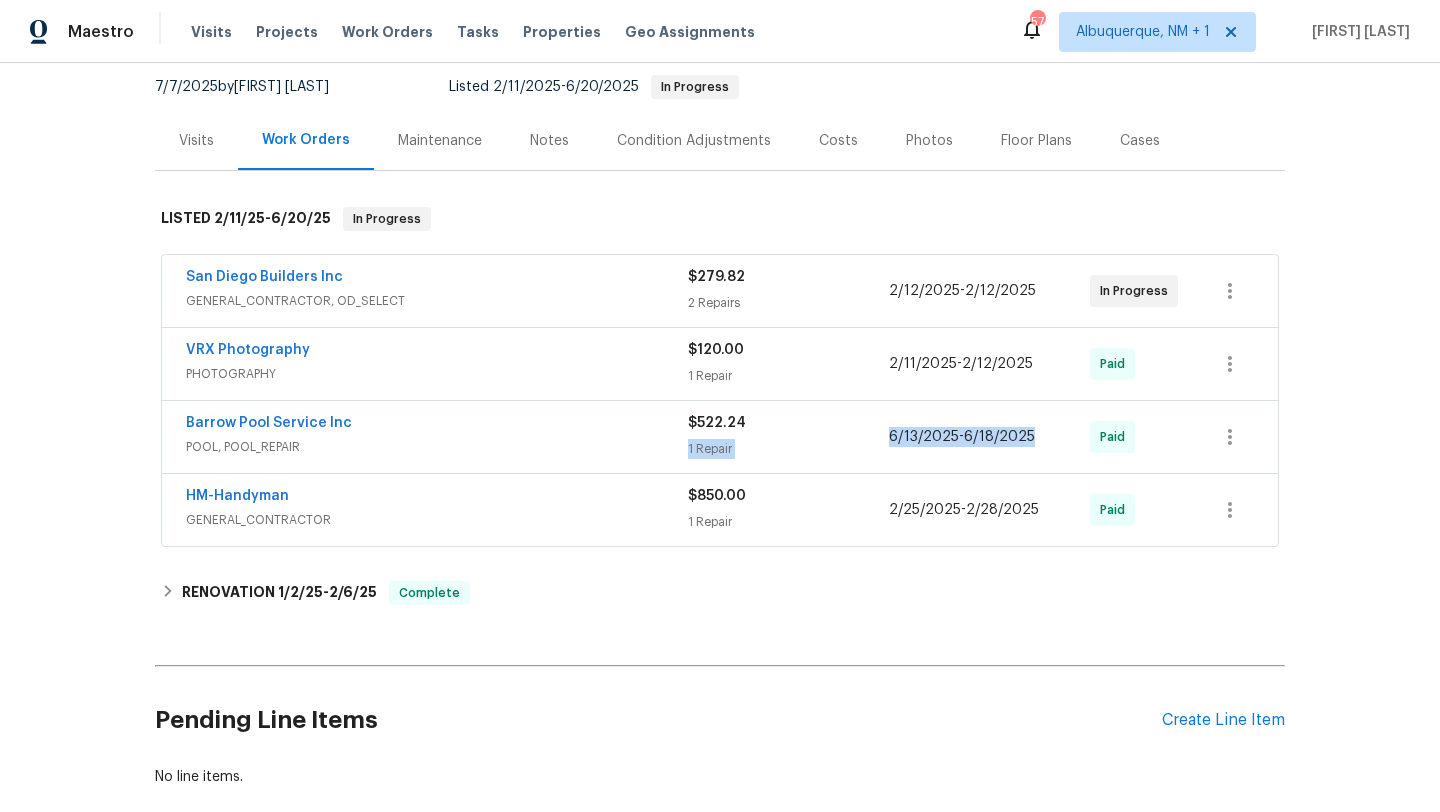 scroll, scrollTop: 0, scrollLeft: 0, axis: both 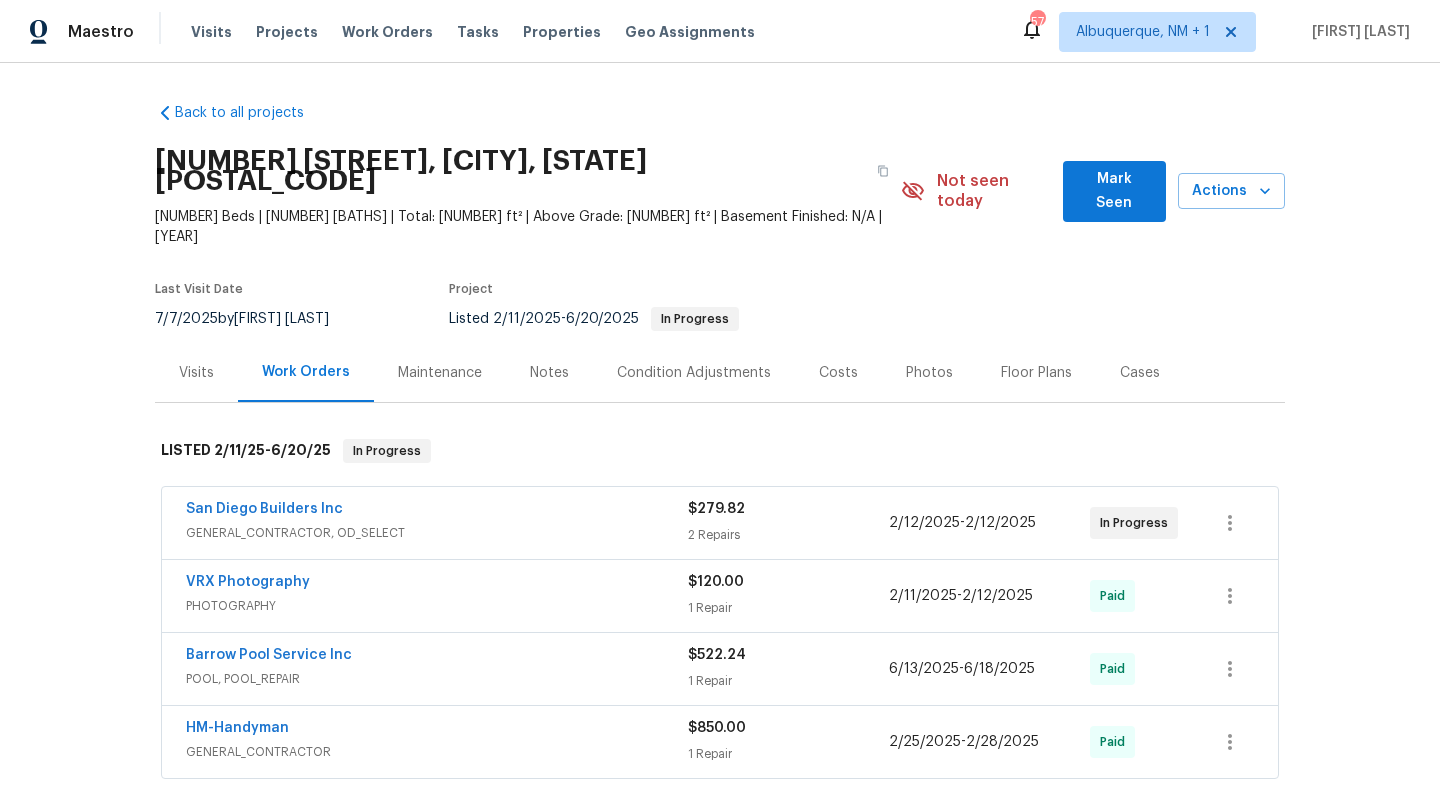 click on "Visits" at bounding box center (196, 373) 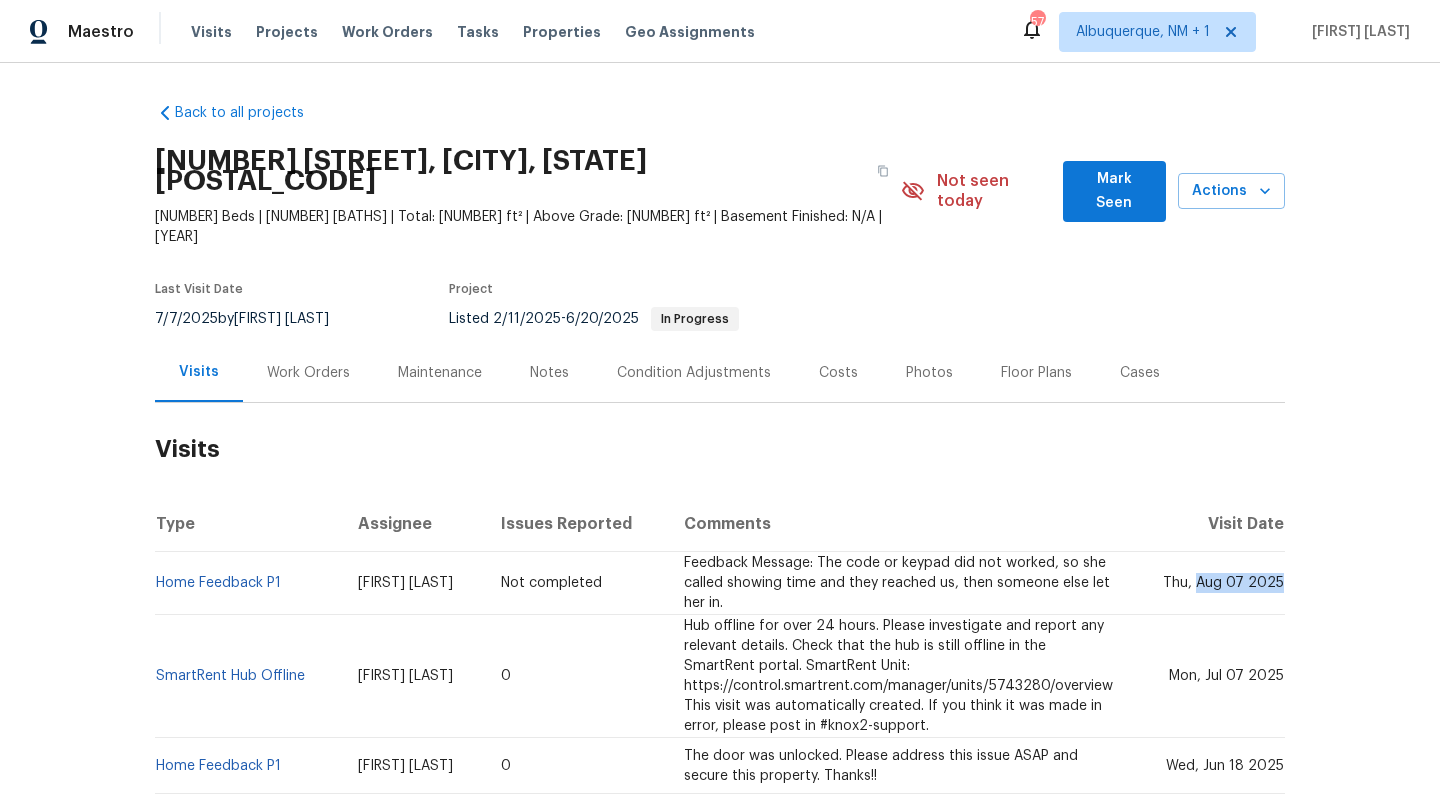 drag, startPoint x: 1200, startPoint y: 545, endPoint x: 1275, endPoint y: 559, distance: 76.29548 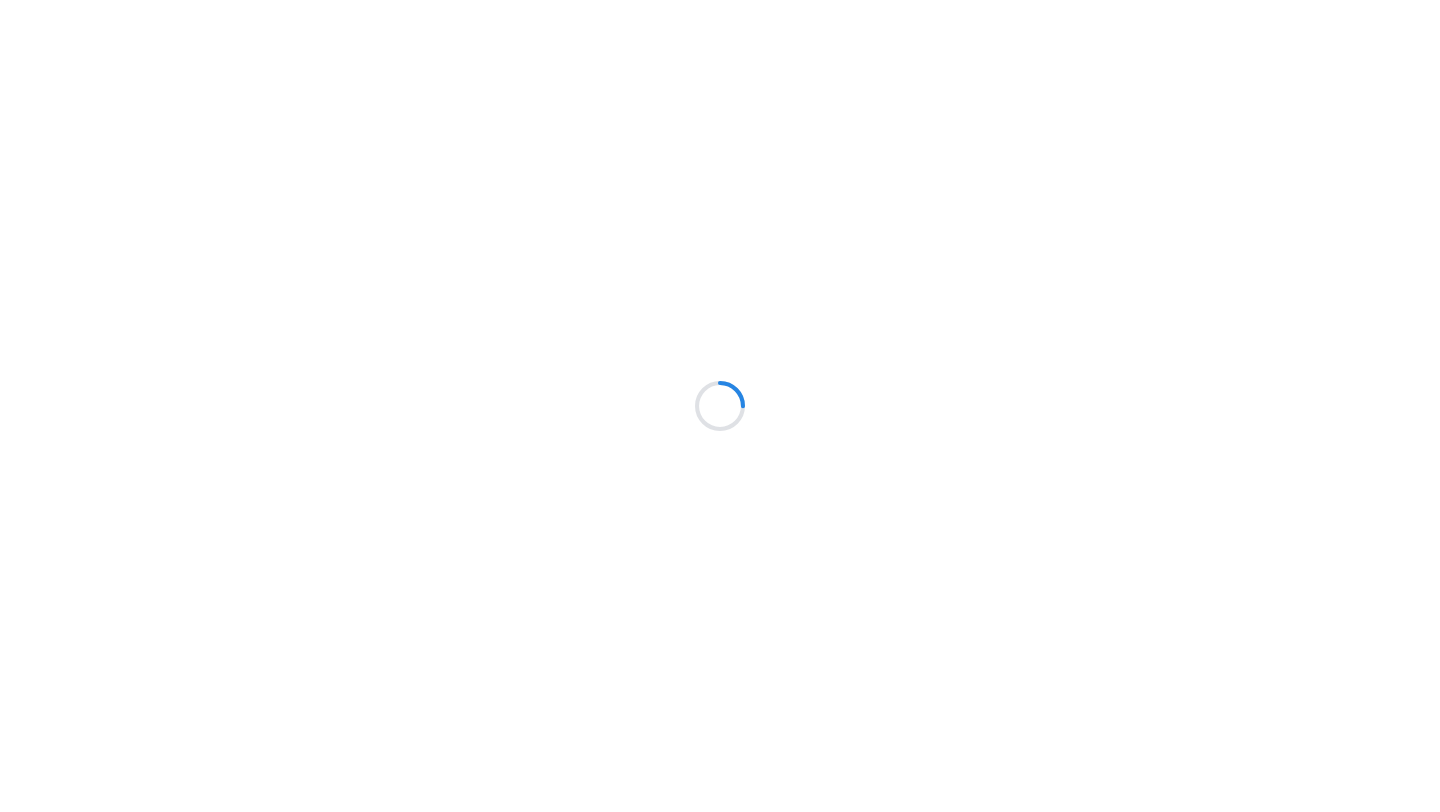scroll, scrollTop: 0, scrollLeft: 0, axis: both 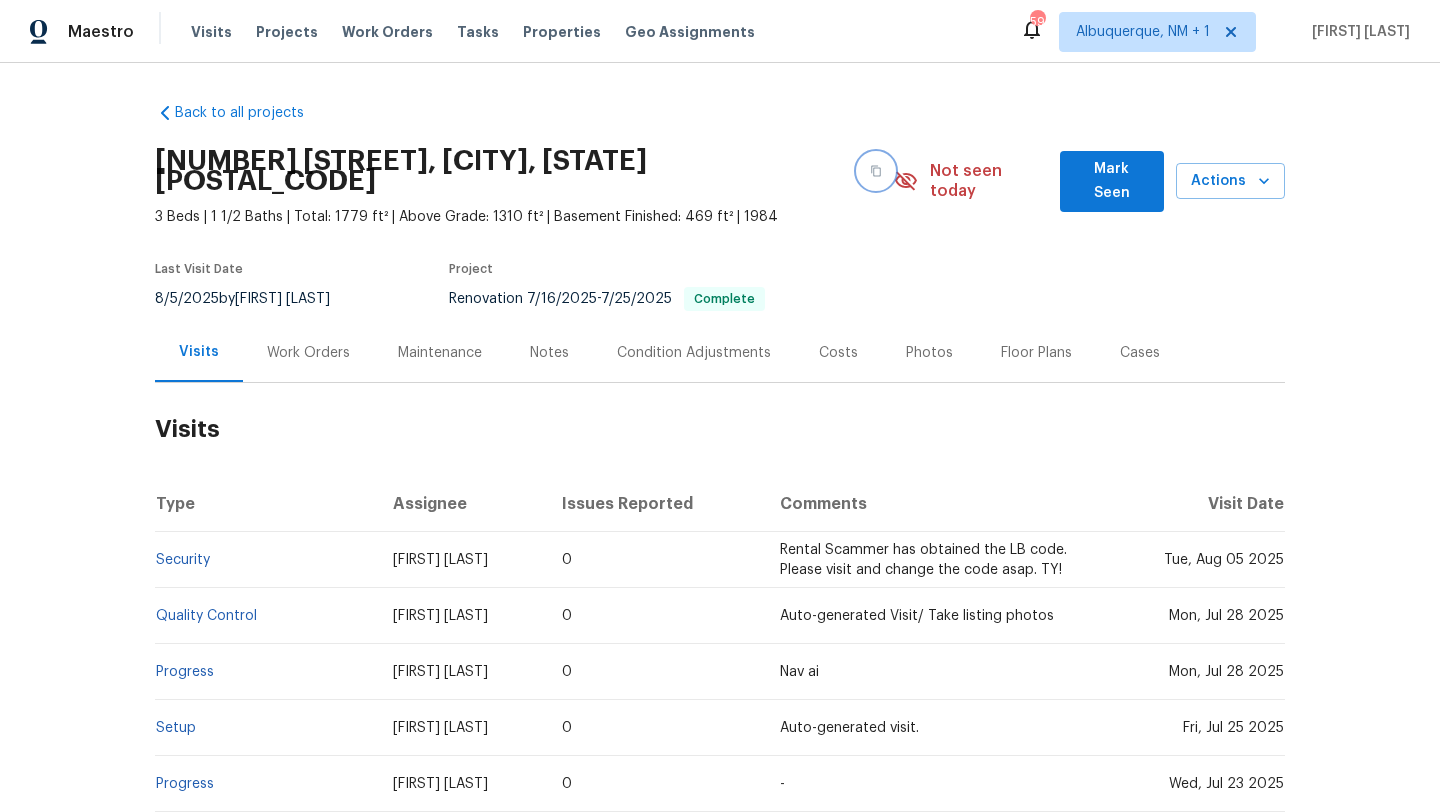 click 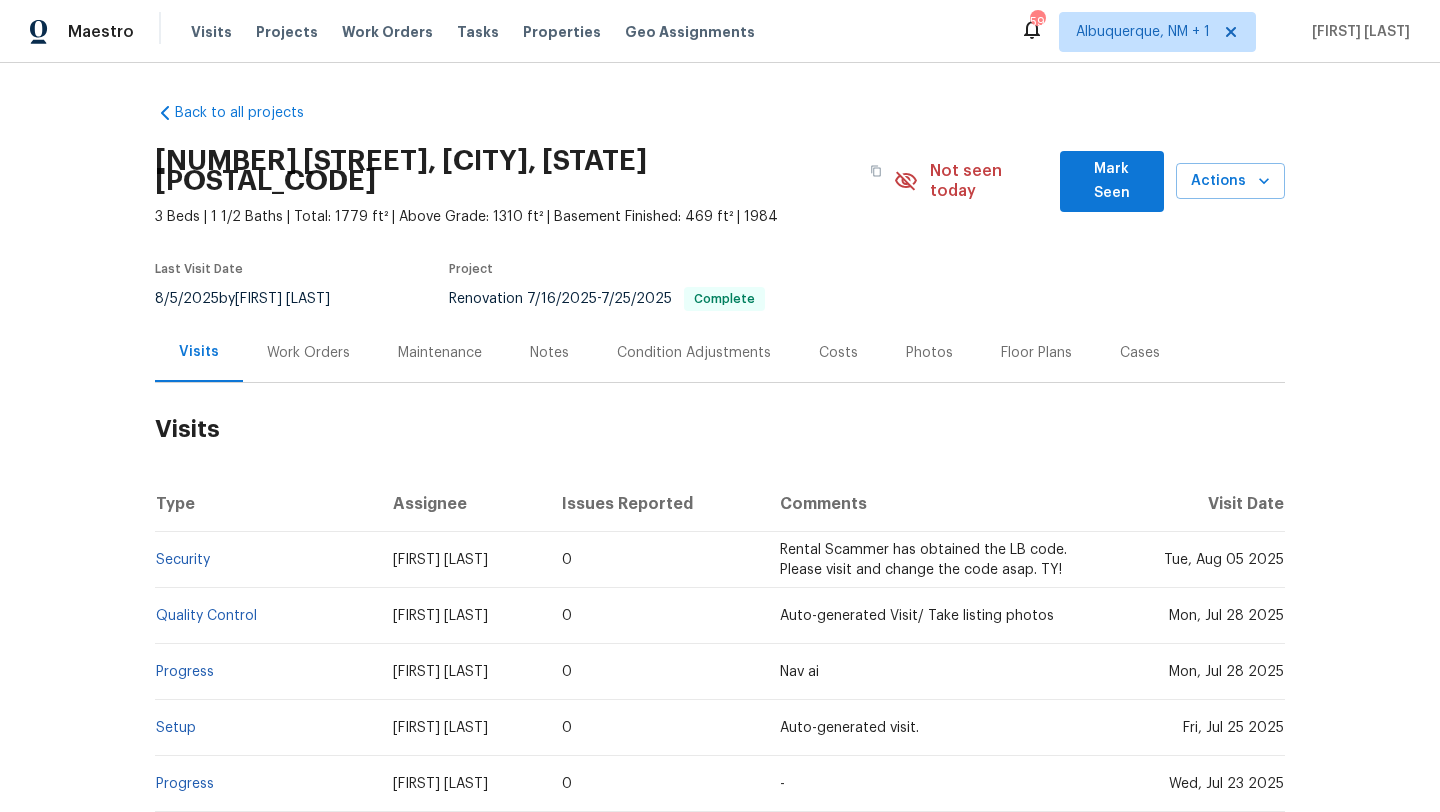 click on "Work Orders" at bounding box center [308, 352] 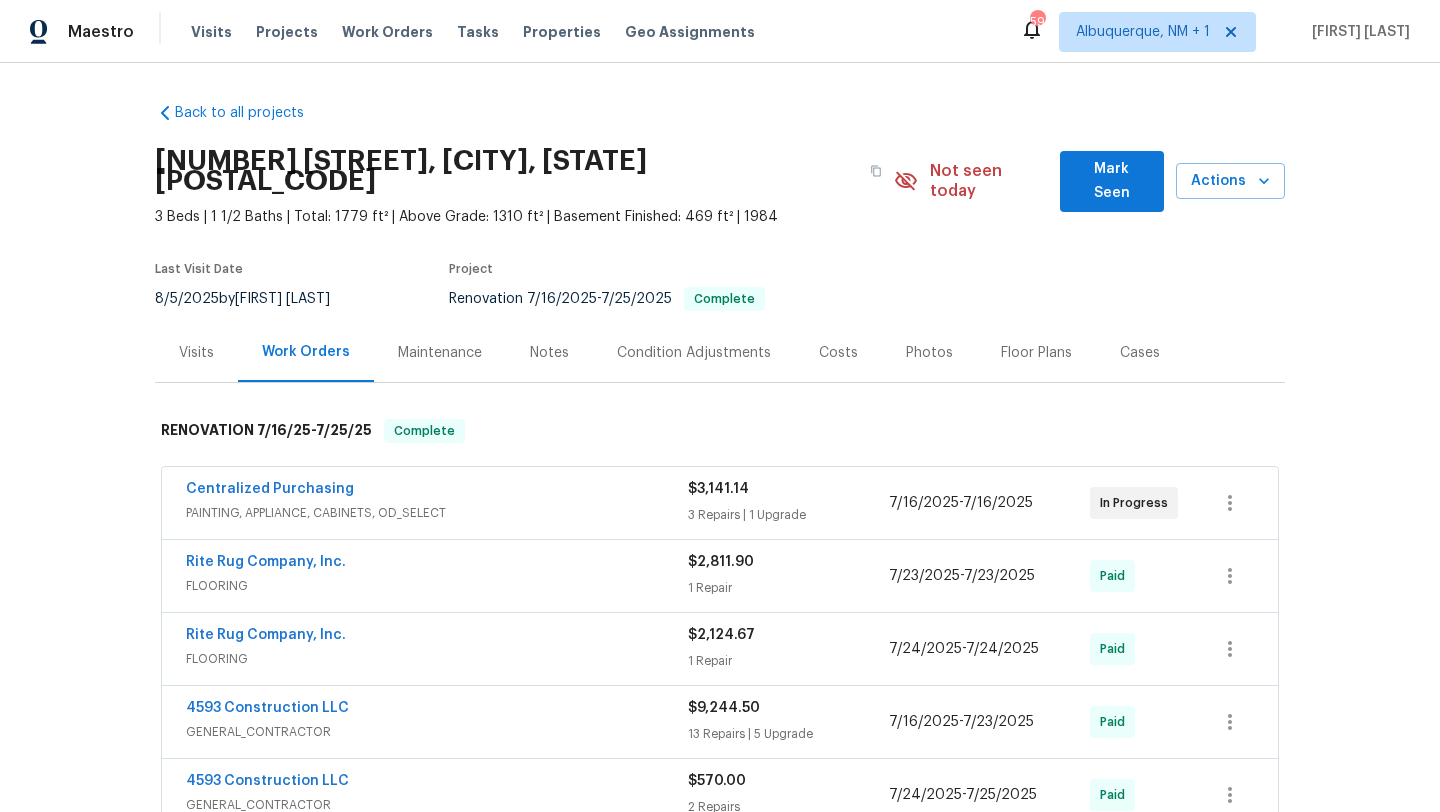 click on "Centralized Purchasing" at bounding box center (437, 491) 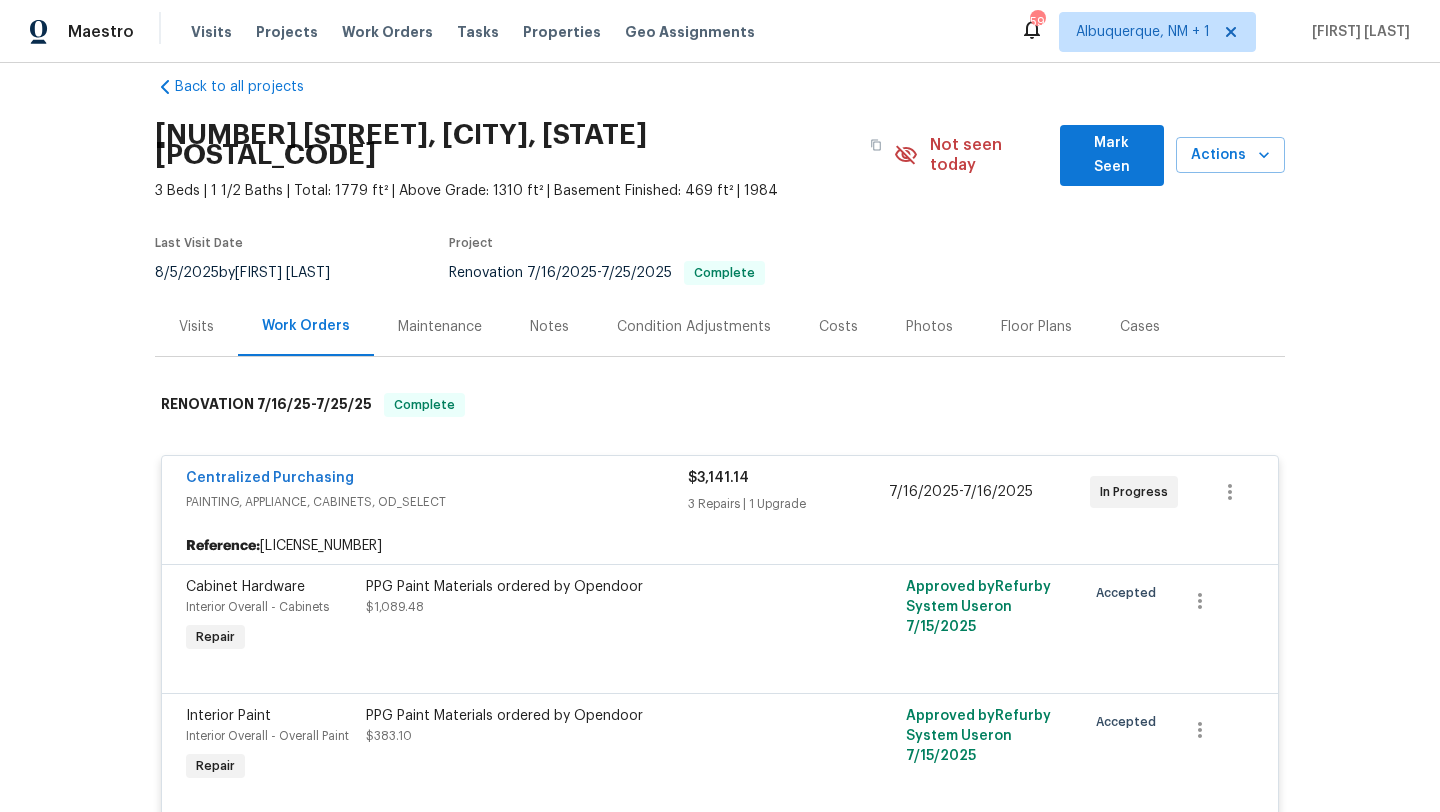 scroll, scrollTop: 61, scrollLeft: 0, axis: vertical 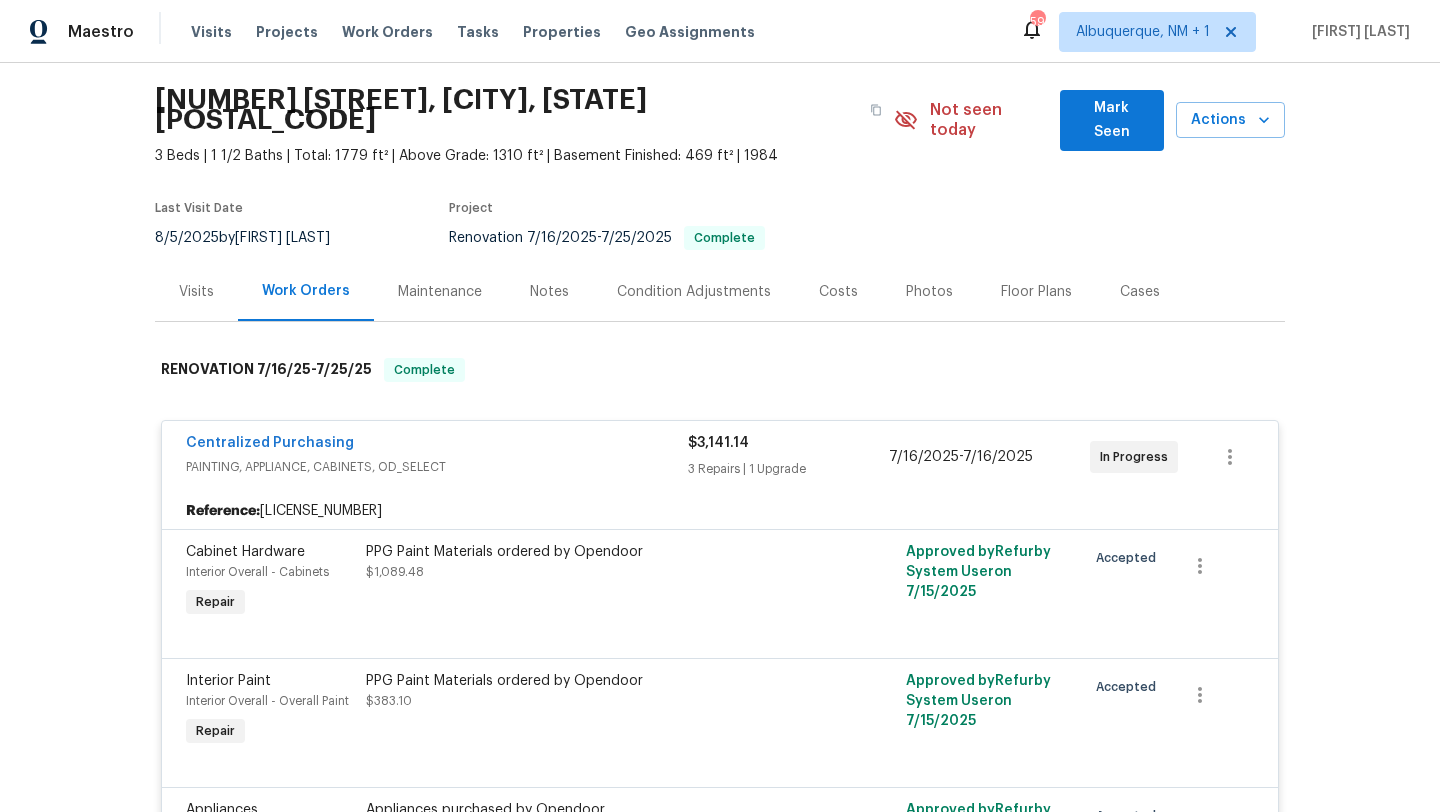 click on "Visits" at bounding box center (196, 292) 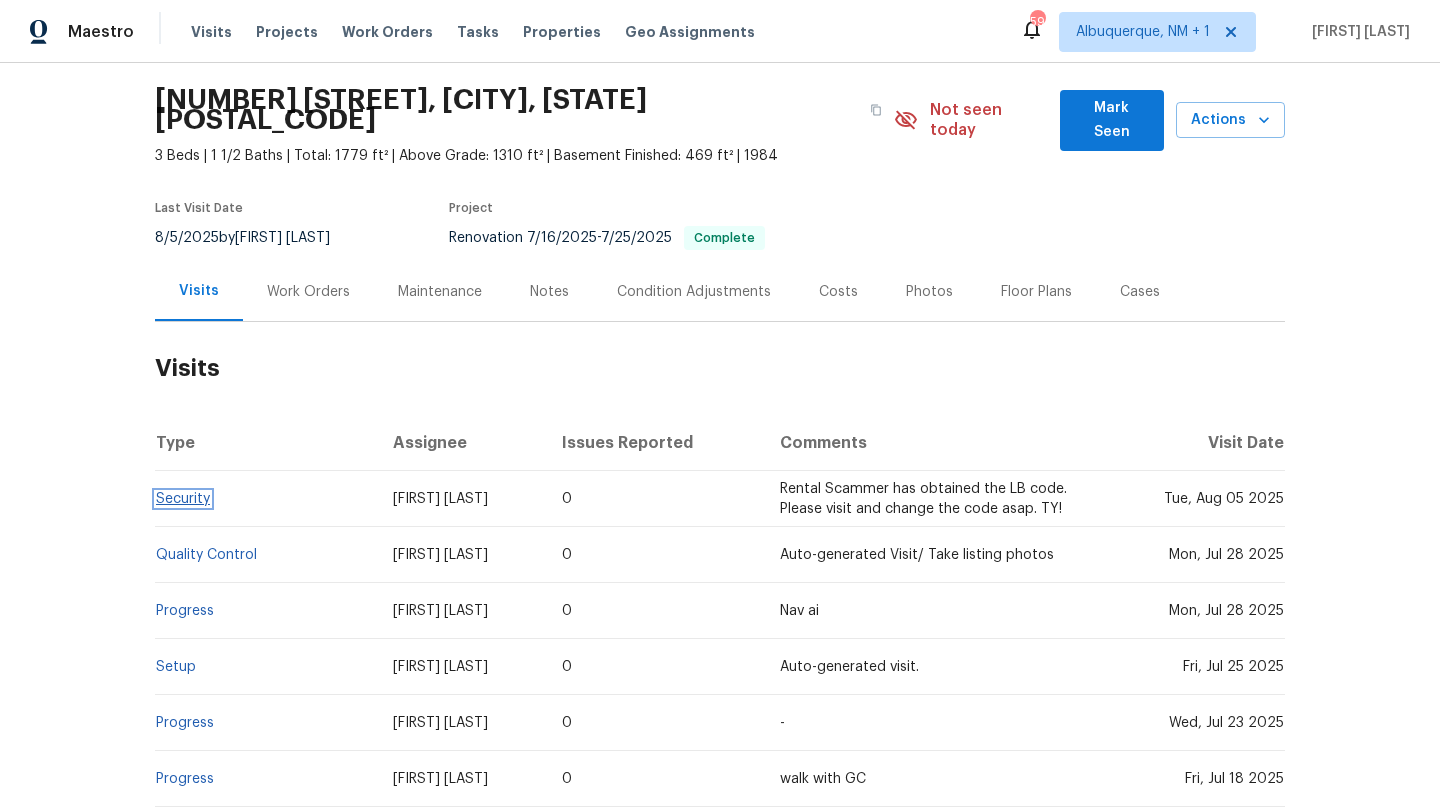 click on "Security" at bounding box center [183, 499] 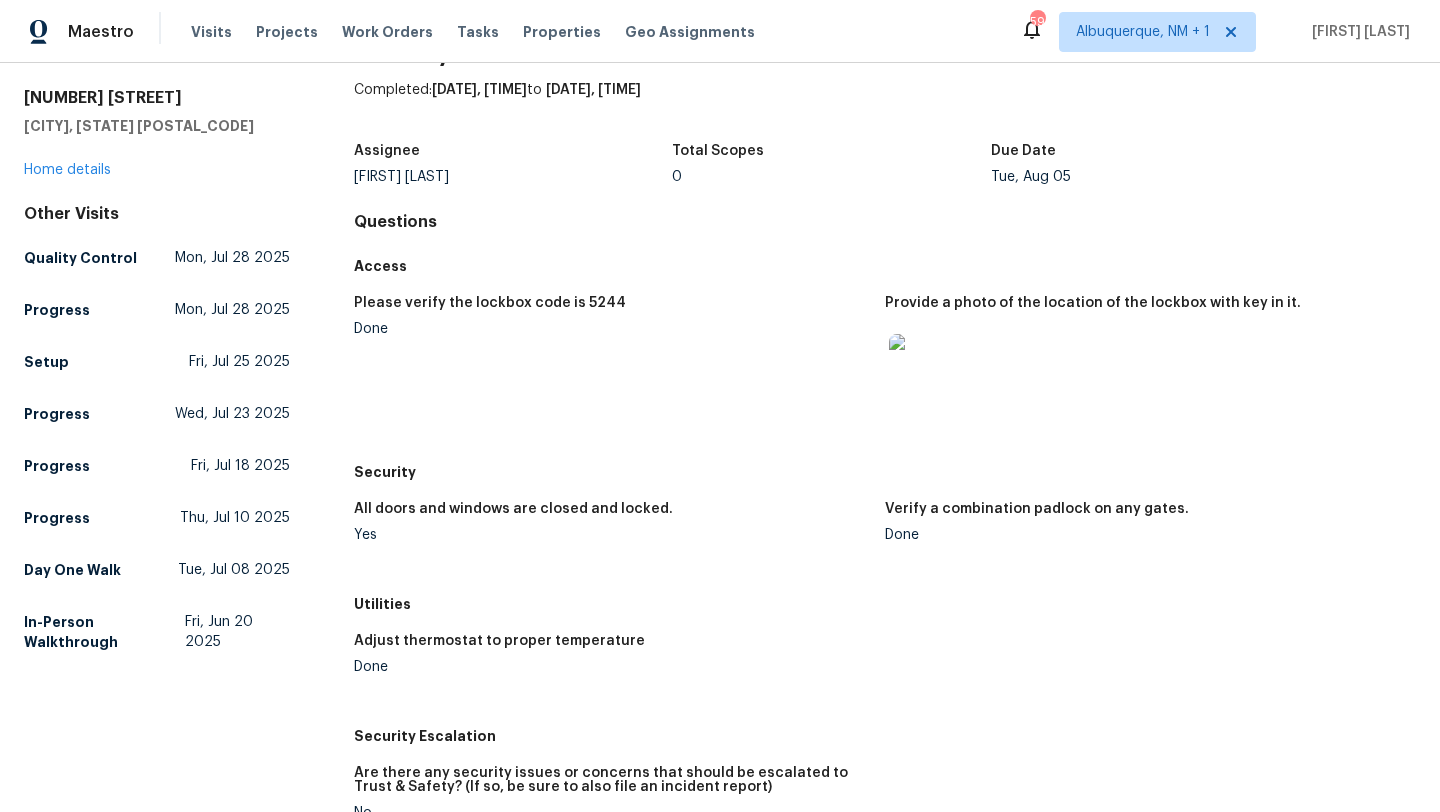 scroll, scrollTop: 58, scrollLeft: 0, axis: vertical 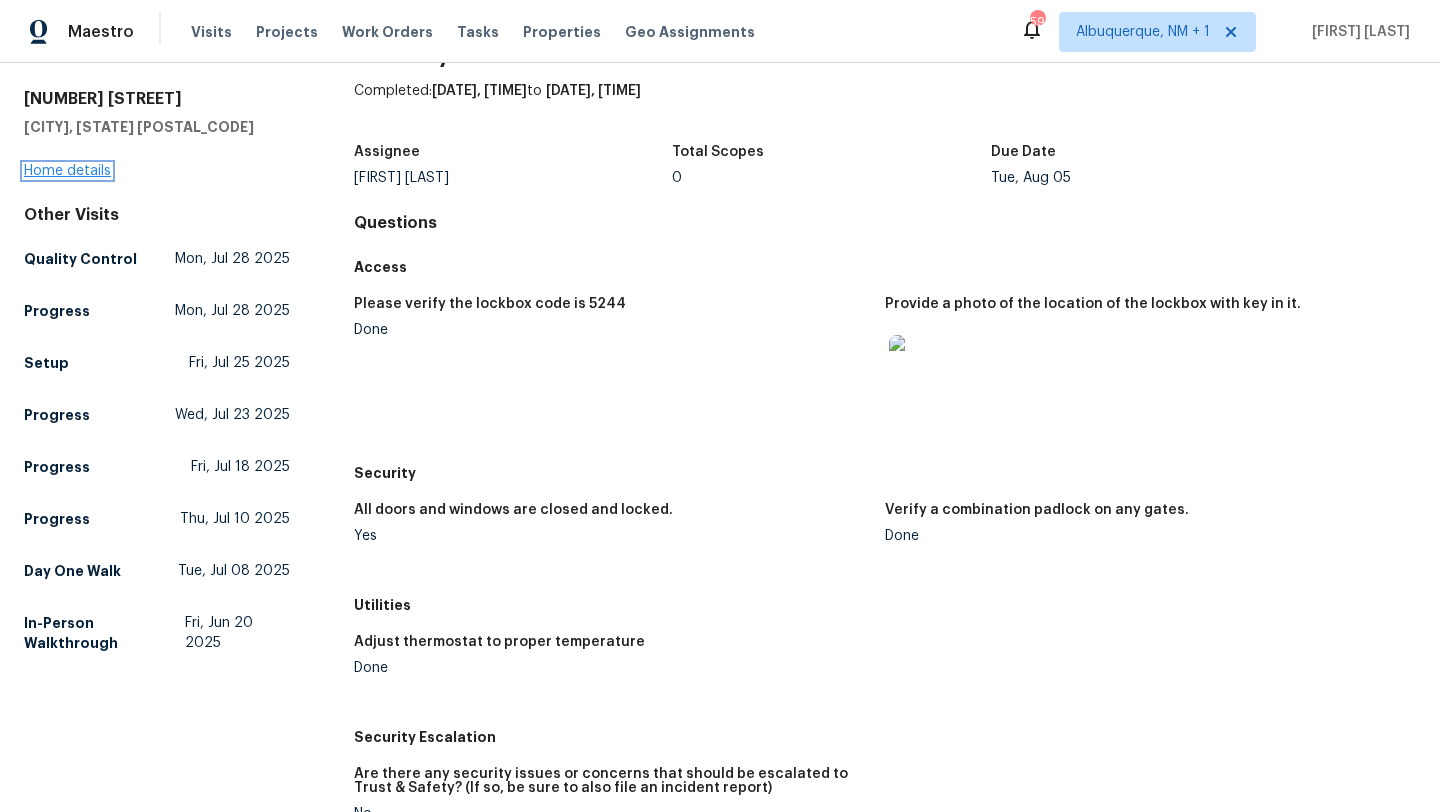 click on "Home details" at bounding box center [67, 171] 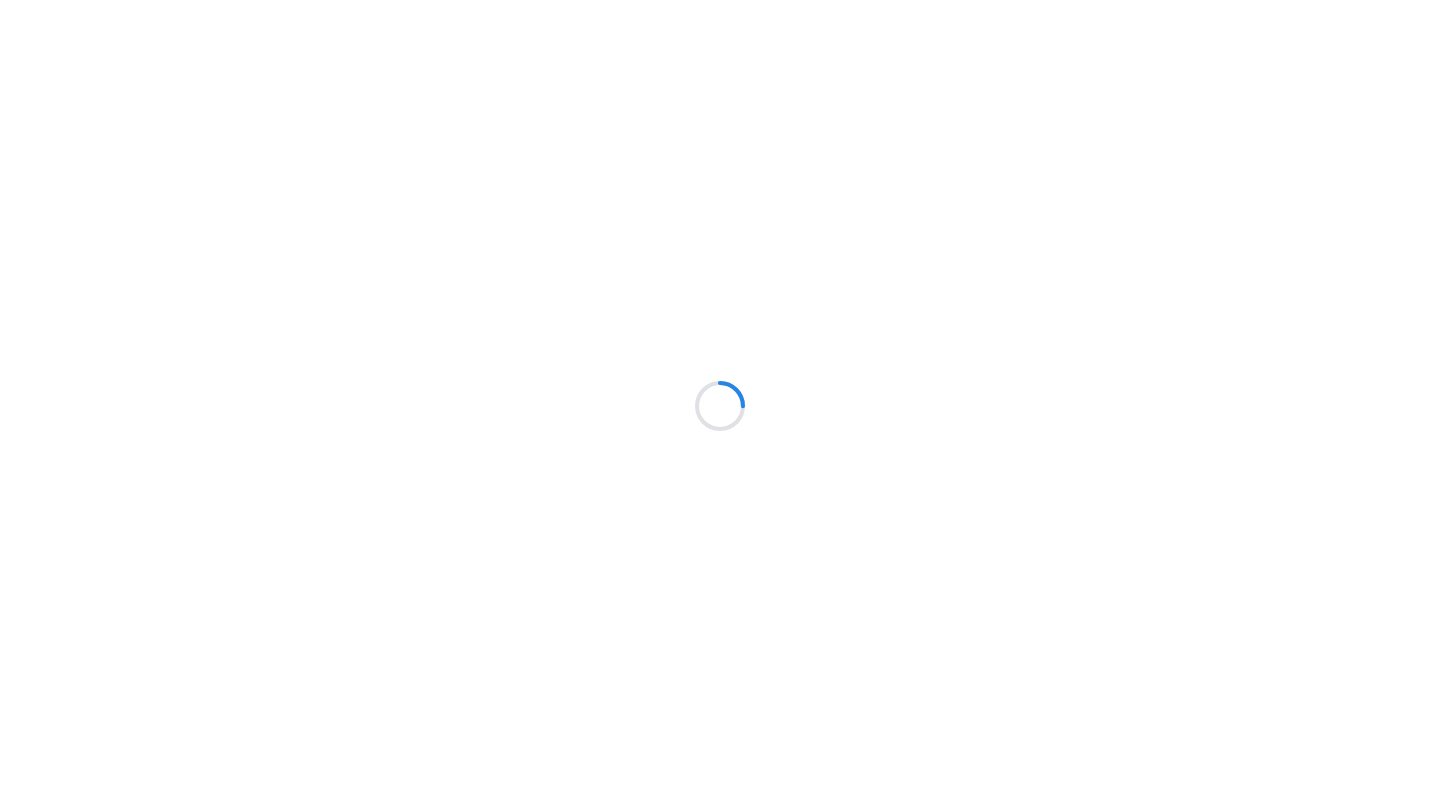 scroll, scrollTop: 0, scrollLeft: 0, axis: both 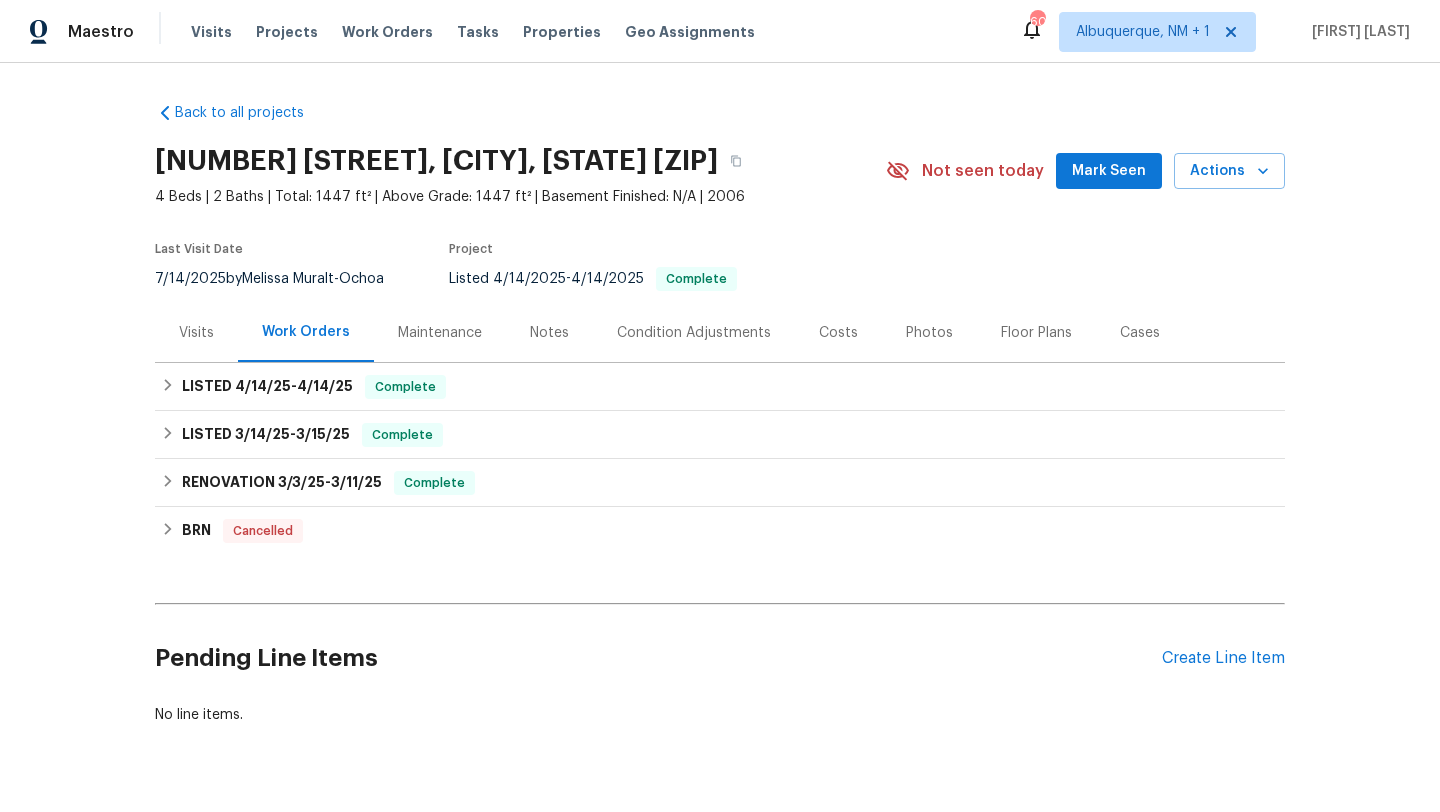 click on "Visits" at bounding box center [196, 333] 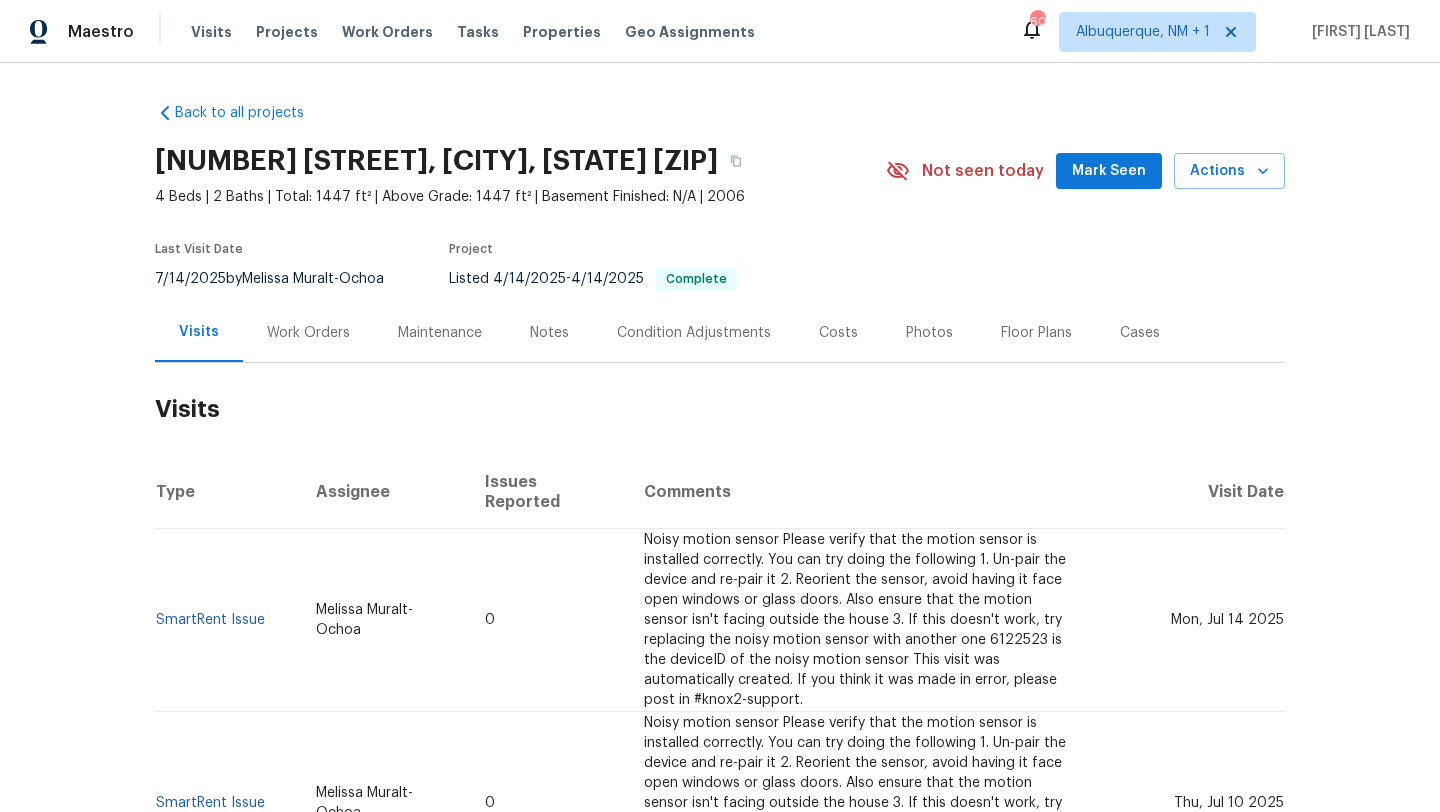 click on "Work Orders" at bounding box center (308, 333) 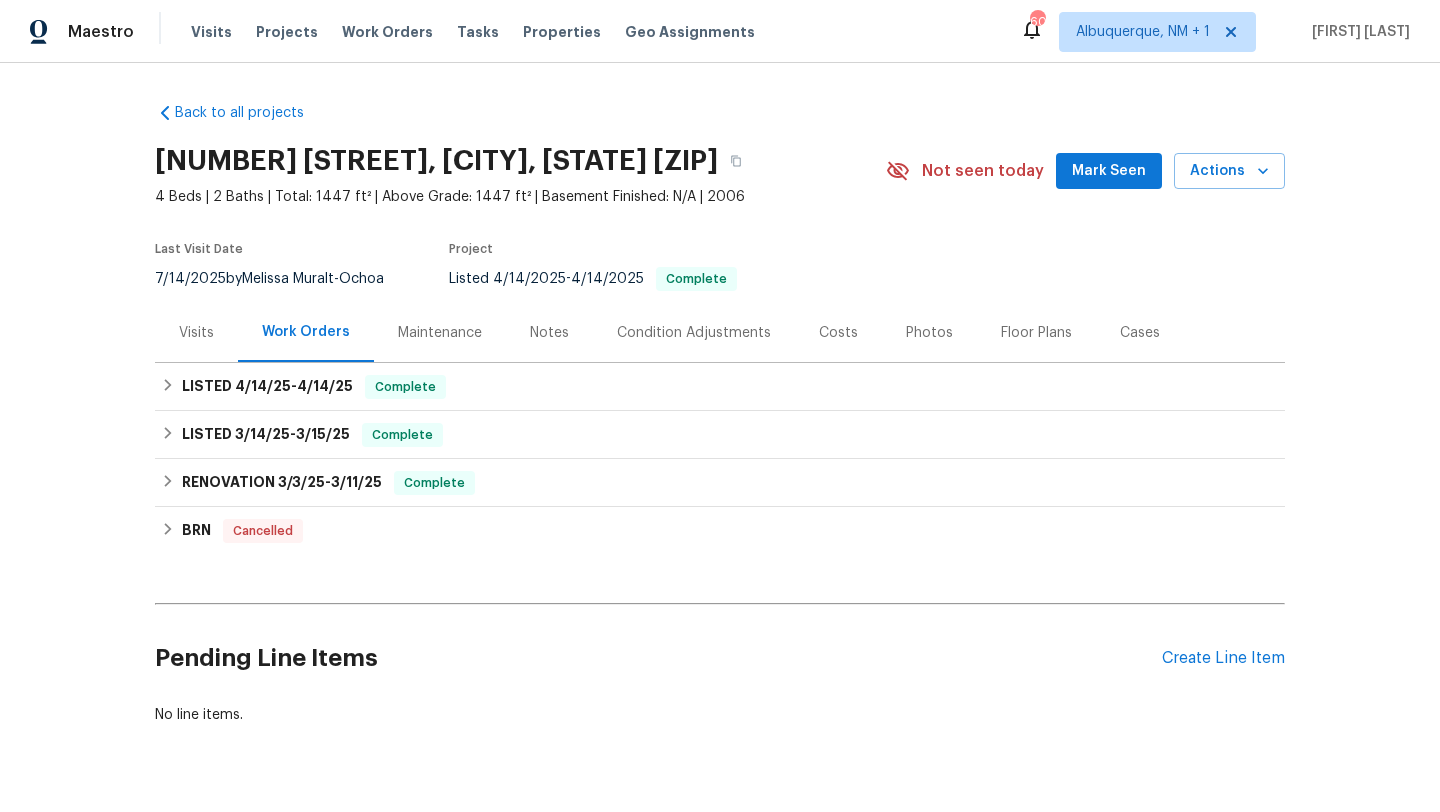 click on "Visits" at bounding box center [196, 332] 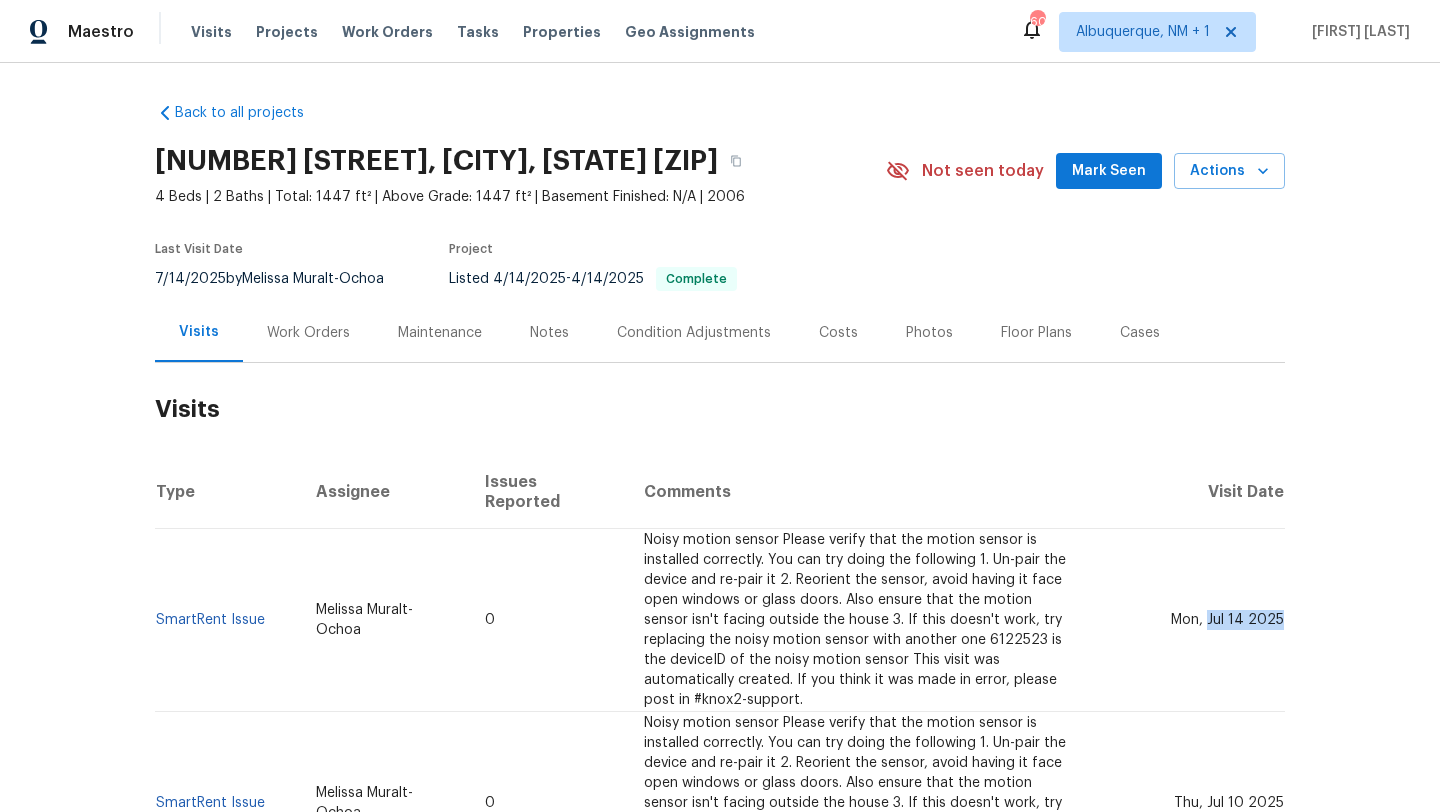 copy on "Jul 14 2025" 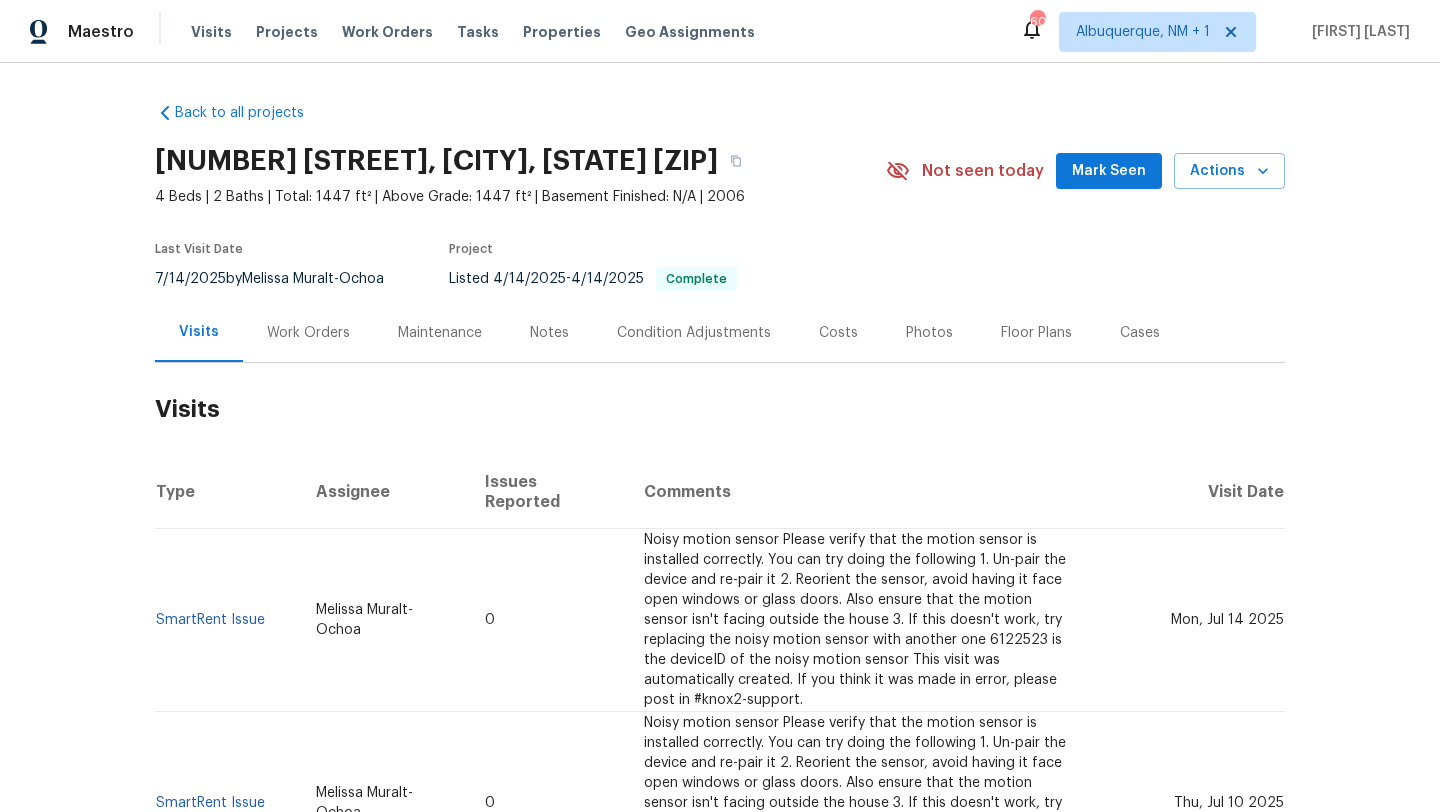 click on "Work Orders" at bounding box center [308, 333] 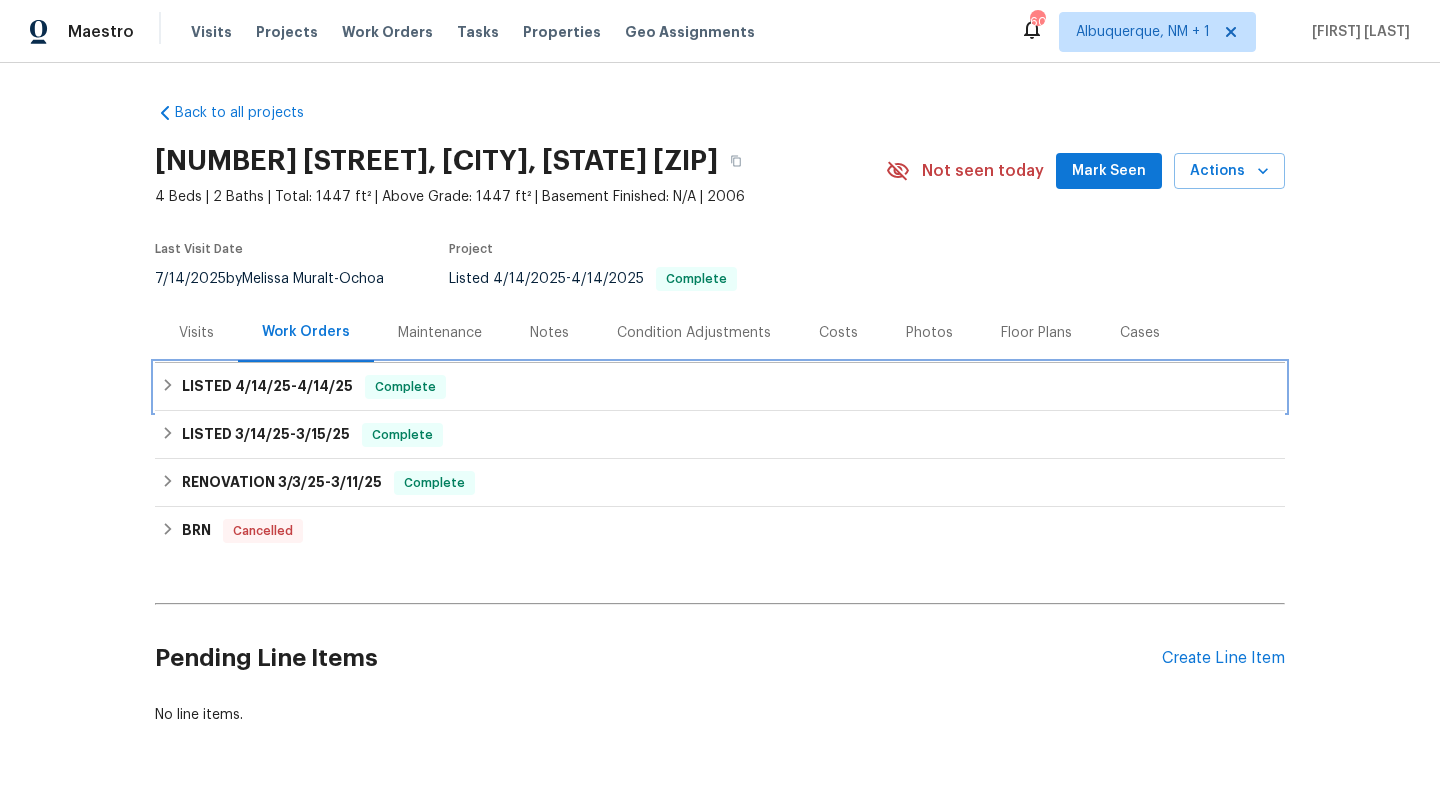 click on "LISTED   4/14/25  -  4/14/25 Complete" at bounding box center [720, 387] 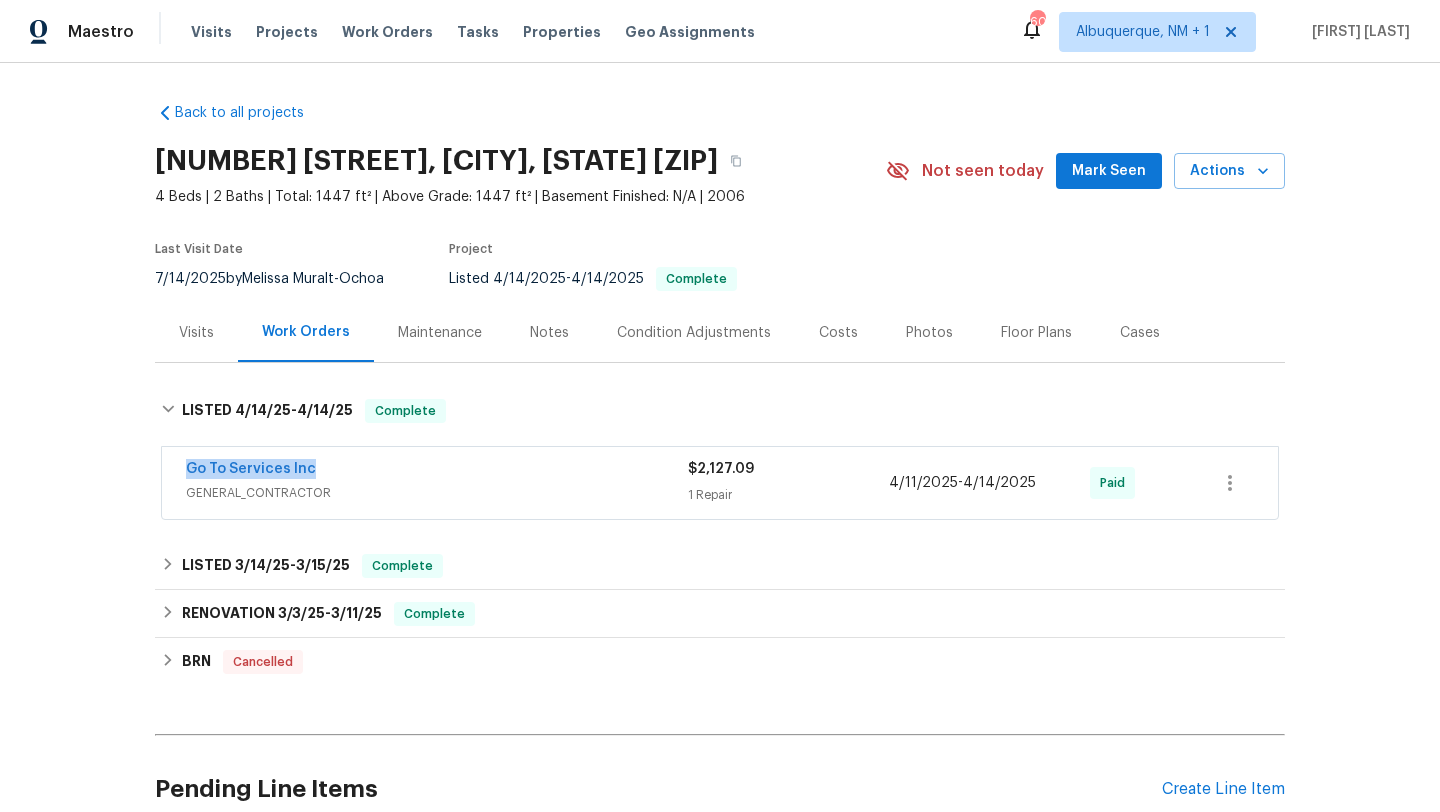 drag, startPoint x: 332, startPoint y: 474, endPoint x: 149, endPoint y: 468, distance: 183.09833 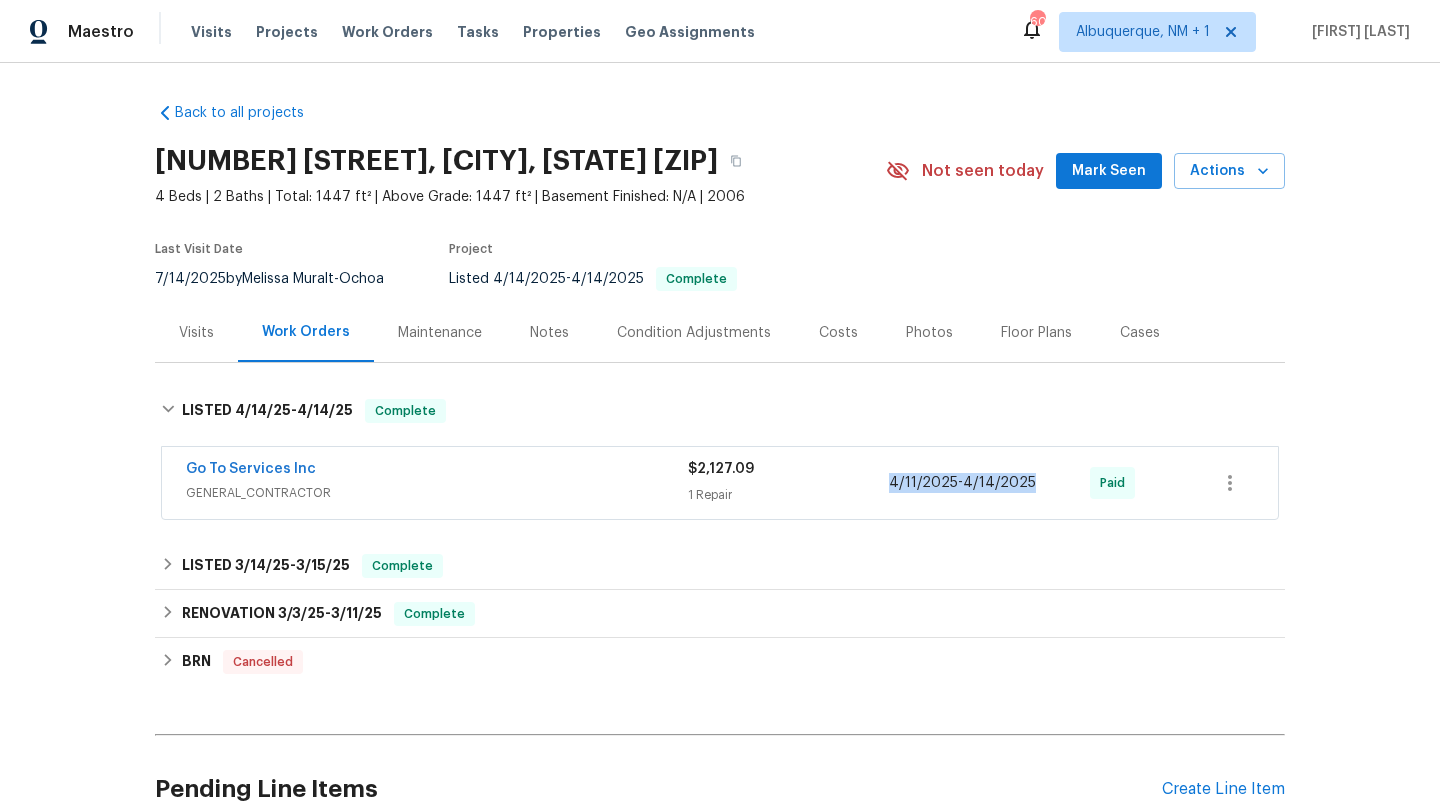copy on "4/11/2025  -  4/14/2025" 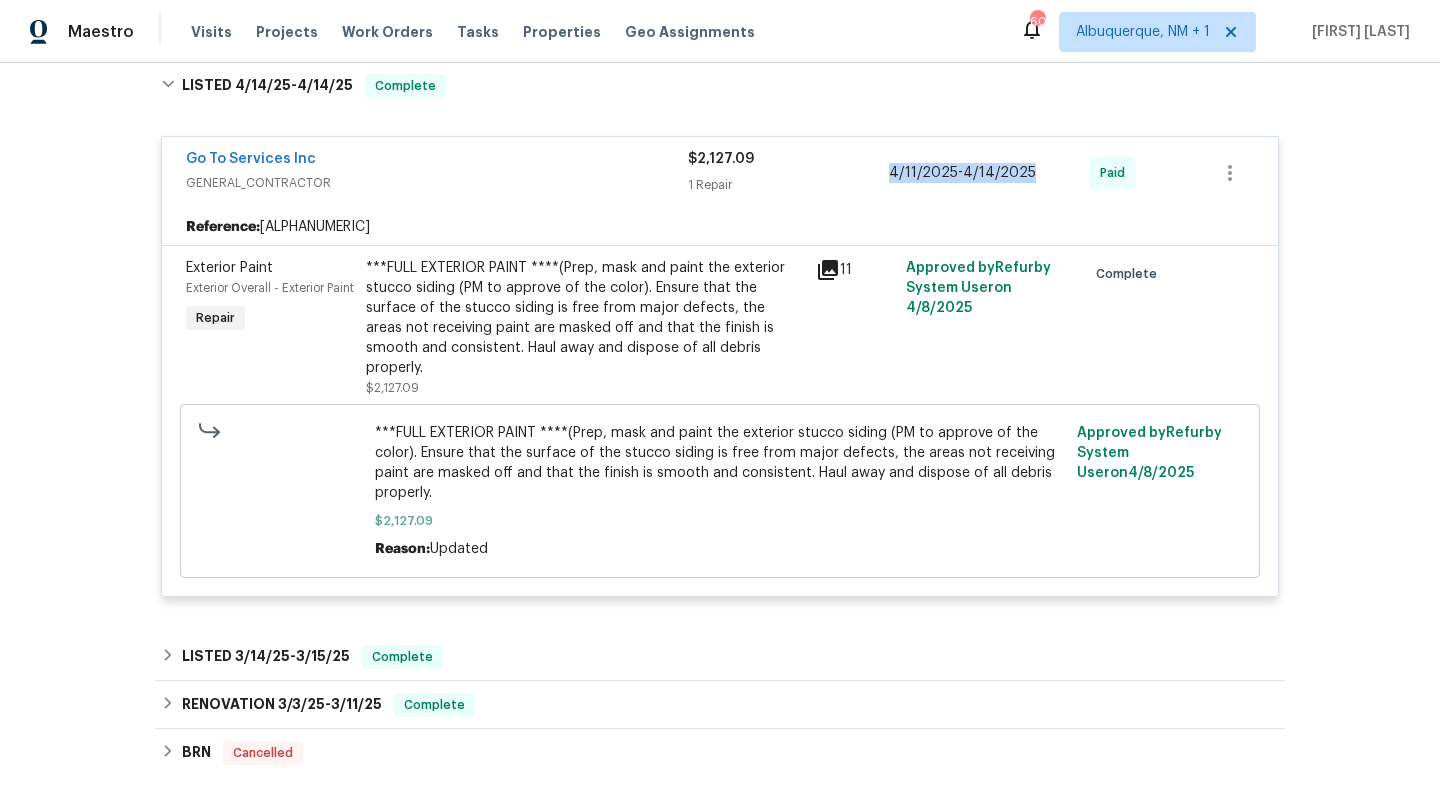 scroll, scrollTop: 238, scrollLeft: 0, axis: vertical 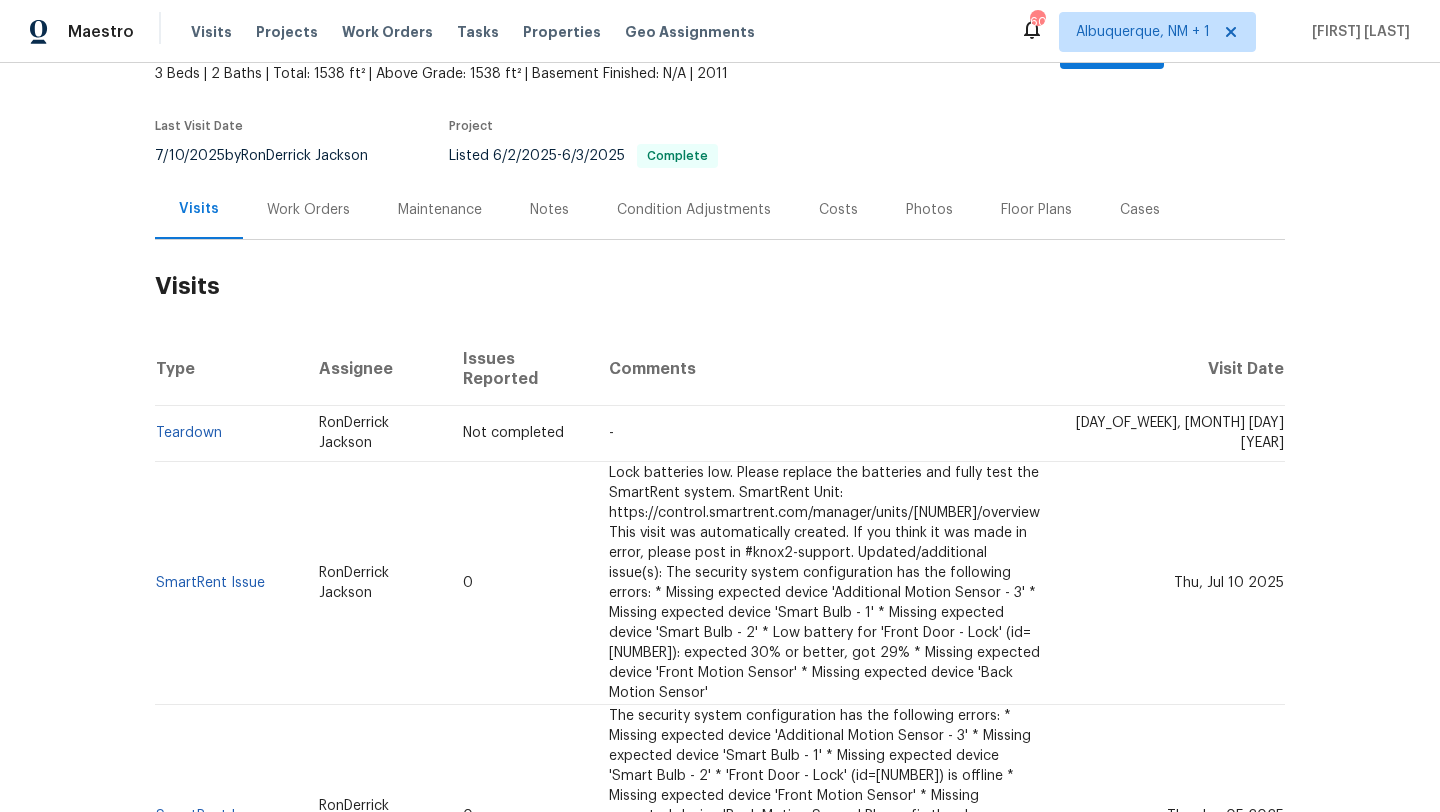 click on "Cases" at bounding box center (1140, 210) 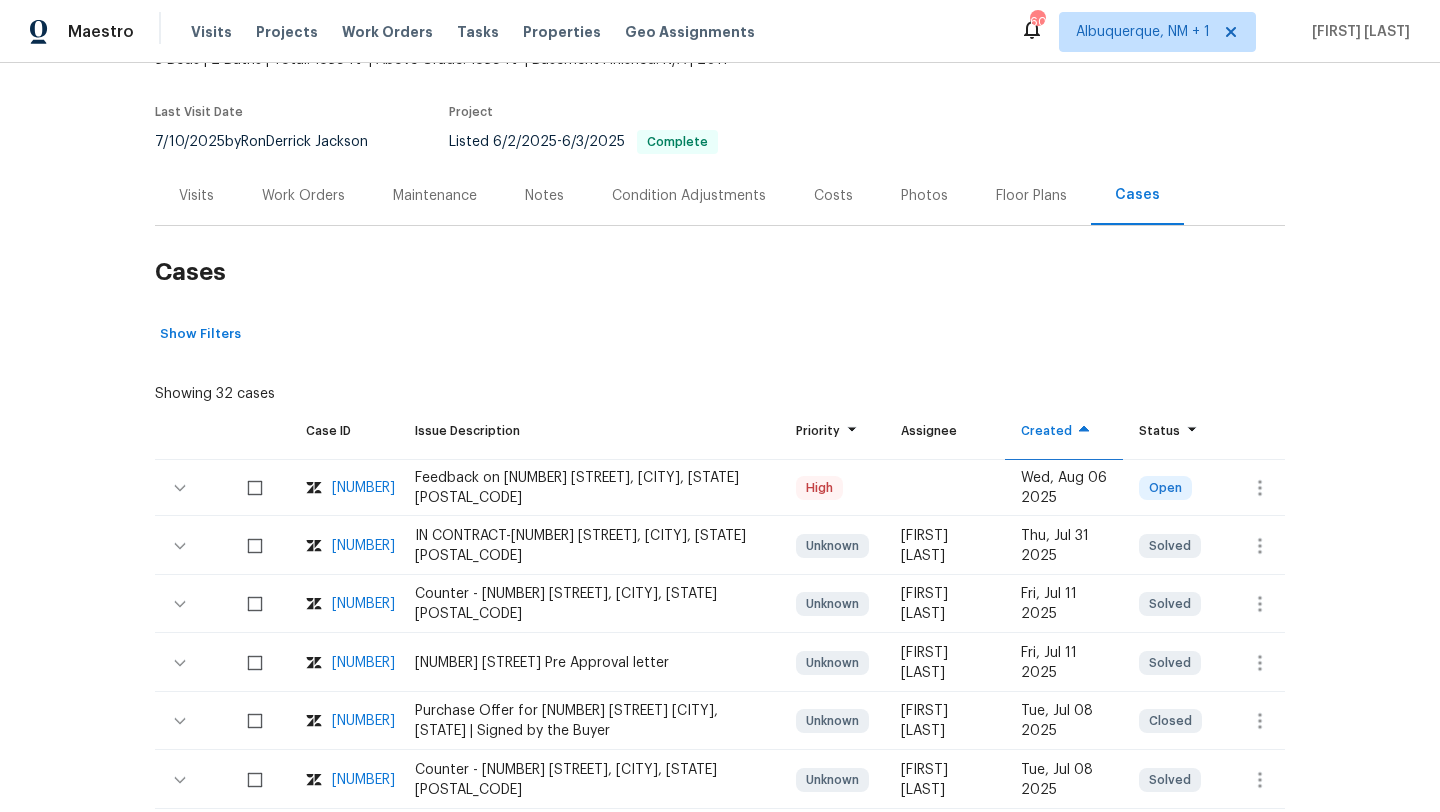 scroll, scrollTop: 167, scrollLeft: 0, axis: vertical 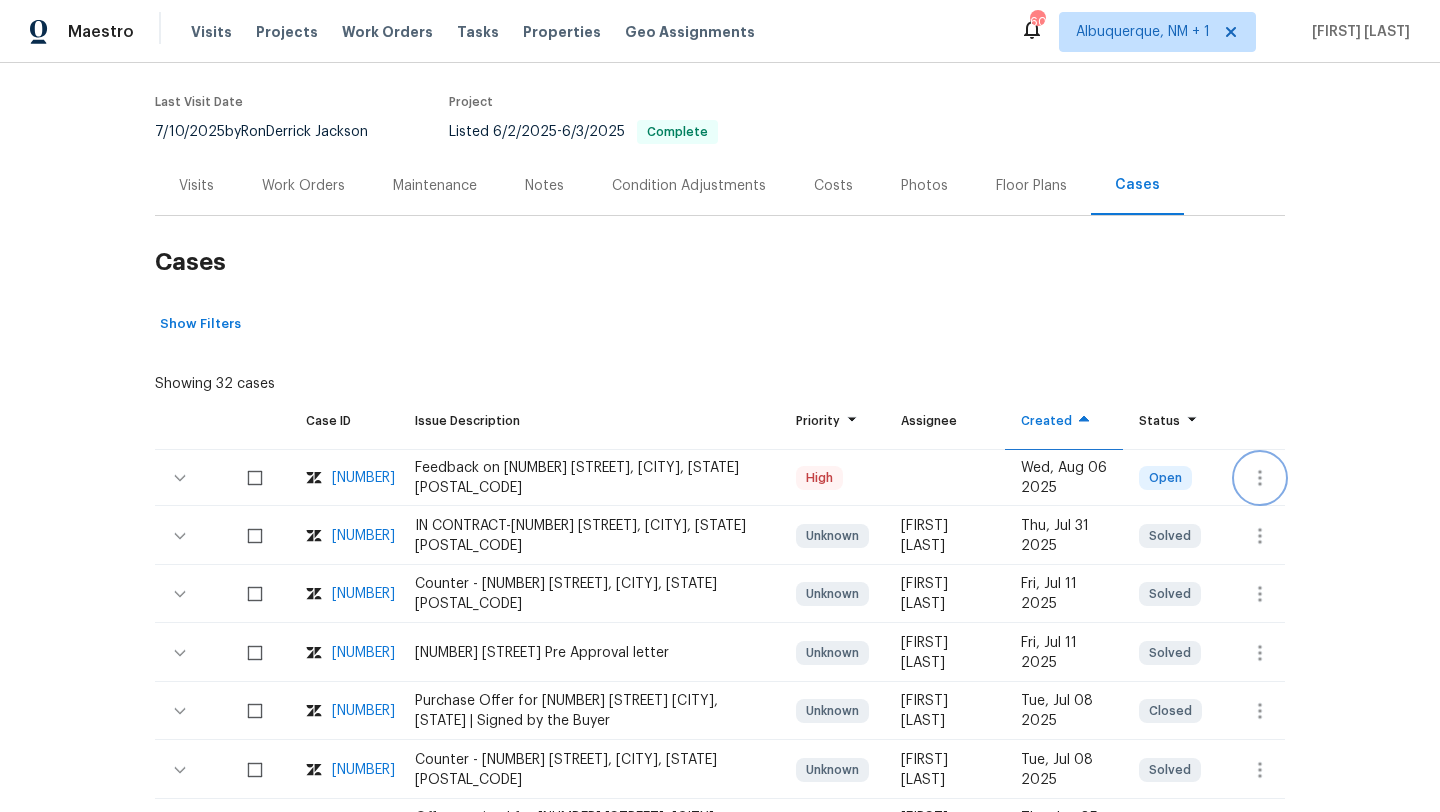 click 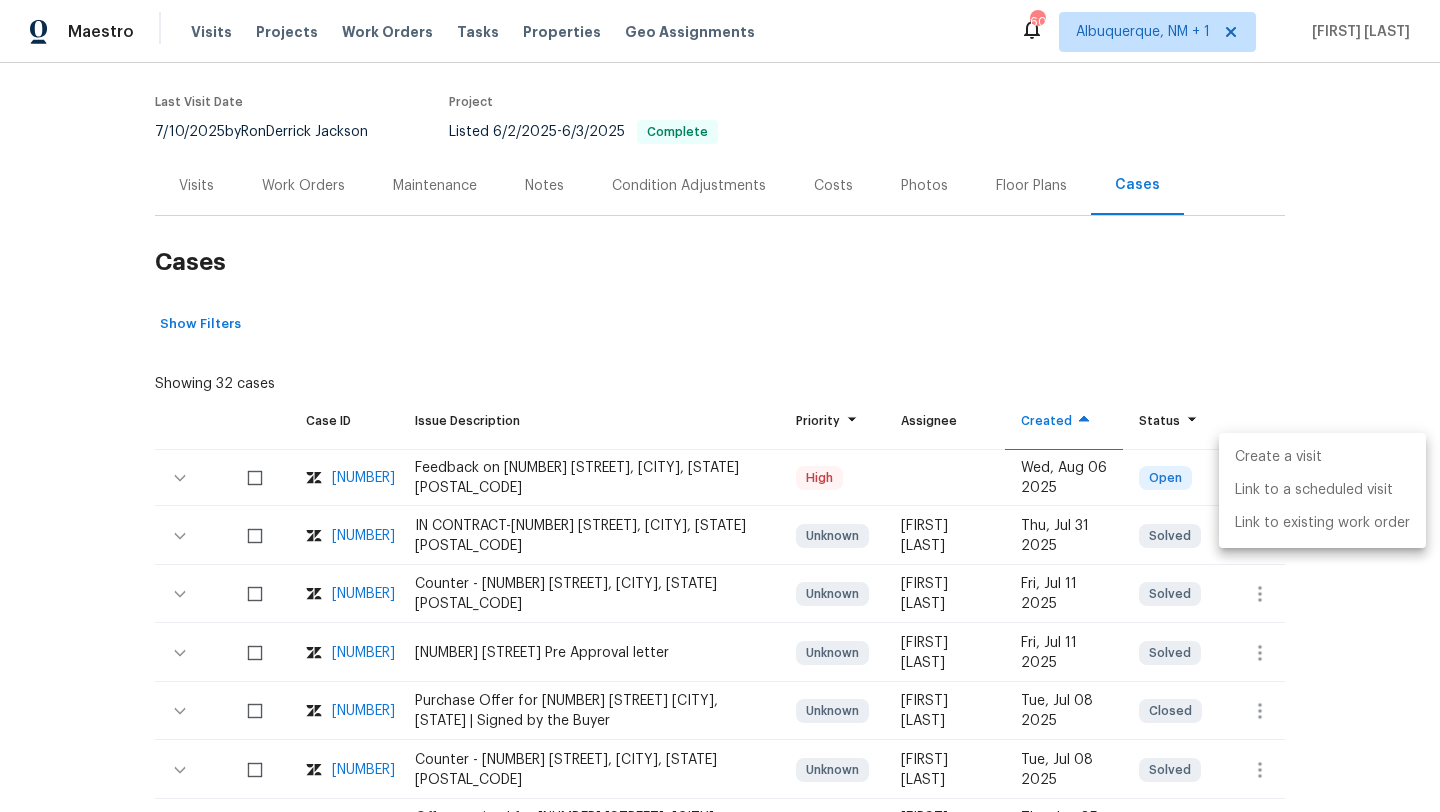 click on "Create a visit" at bounding box center [1322, 457] 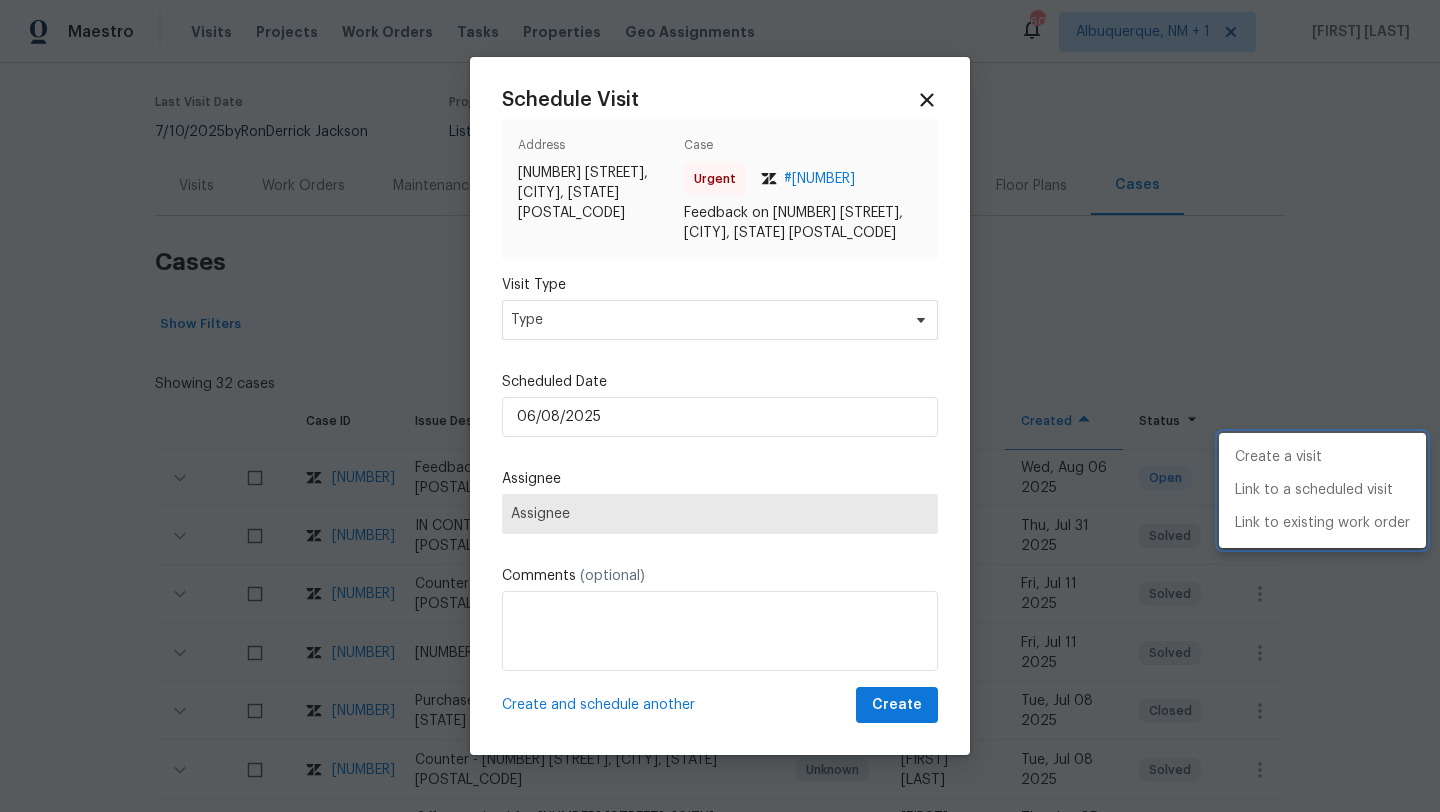 click at bounding box center (720, 406) 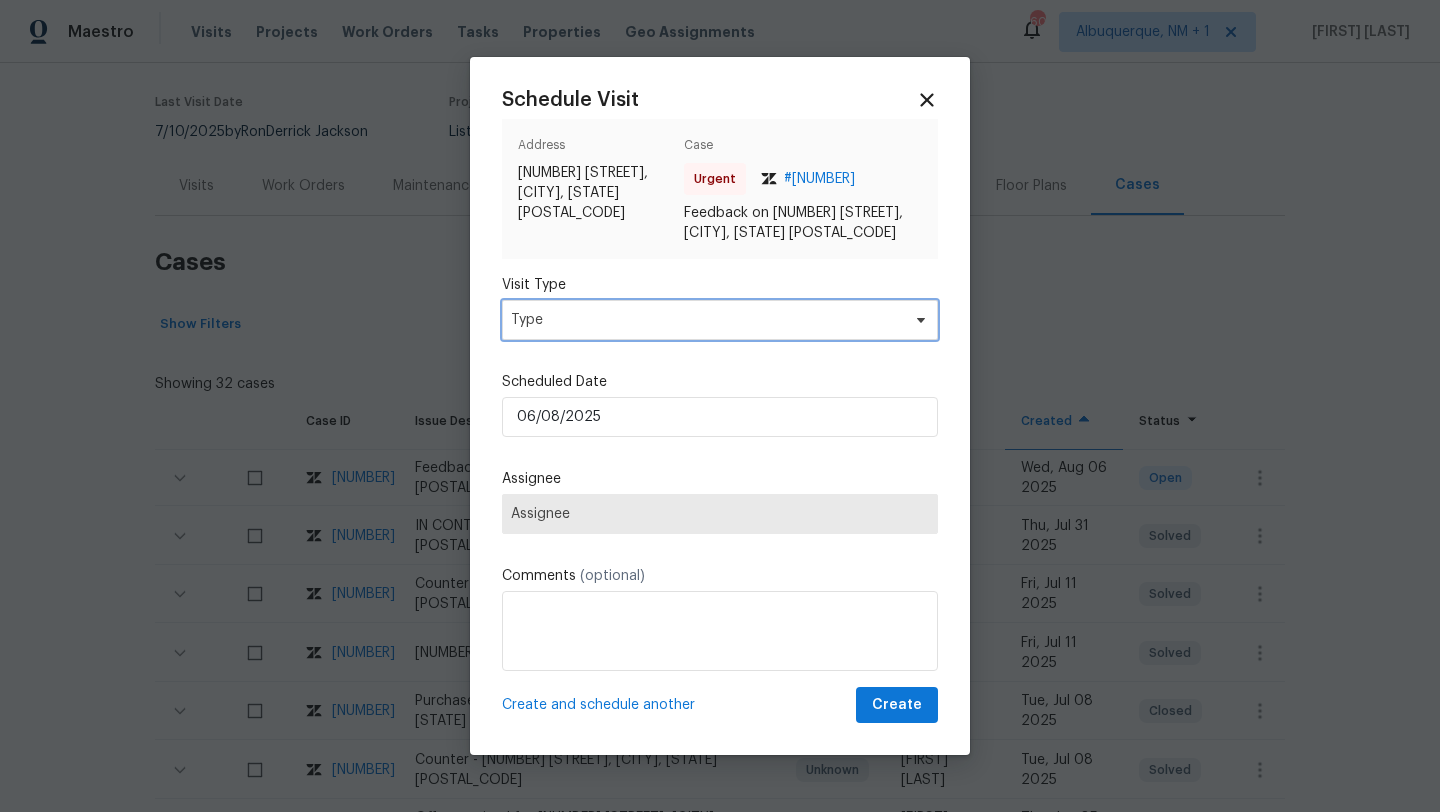 click on "Type" at bounding box center (705, 320) 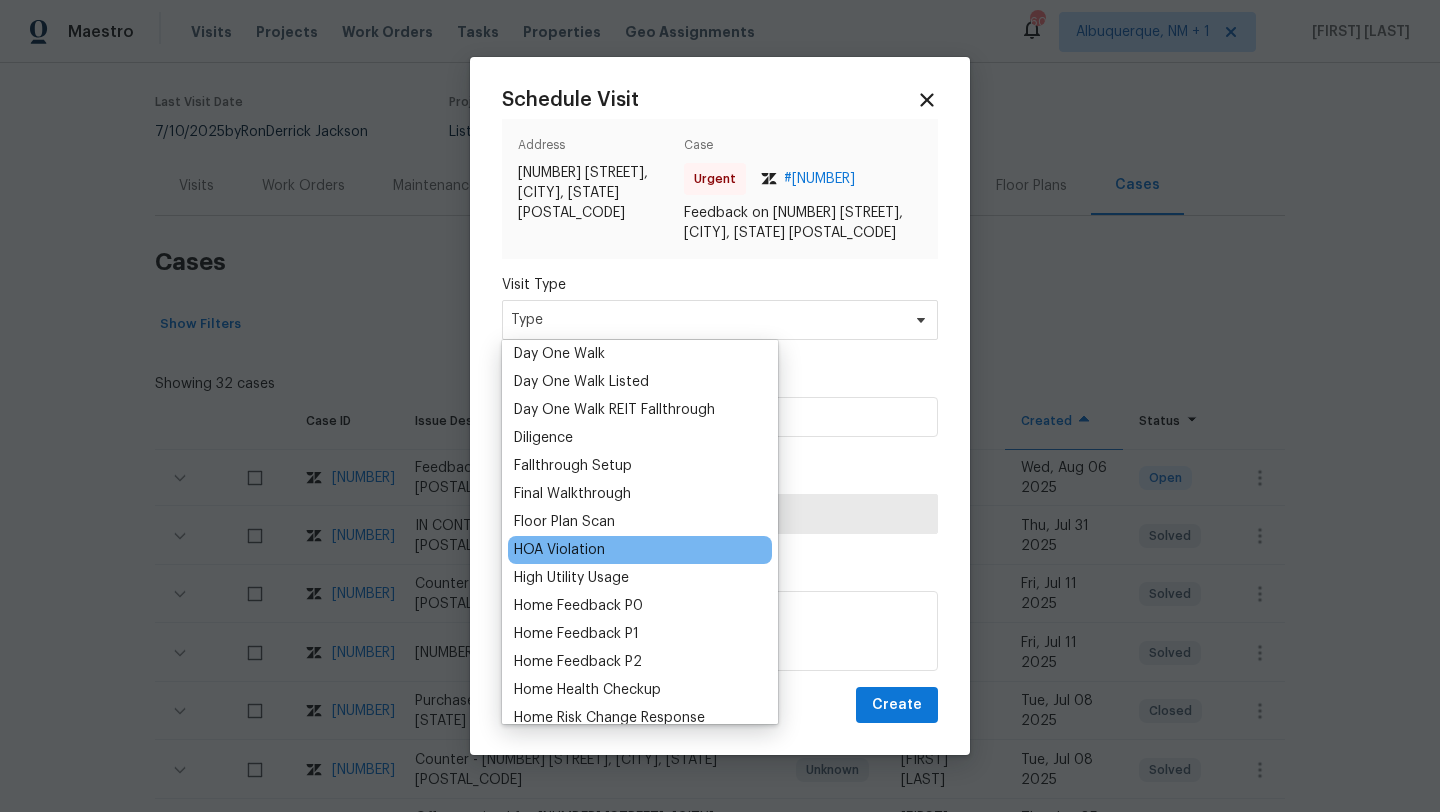 scroll, scrollTop: 417, scrollLeft: 0, axis: vertical 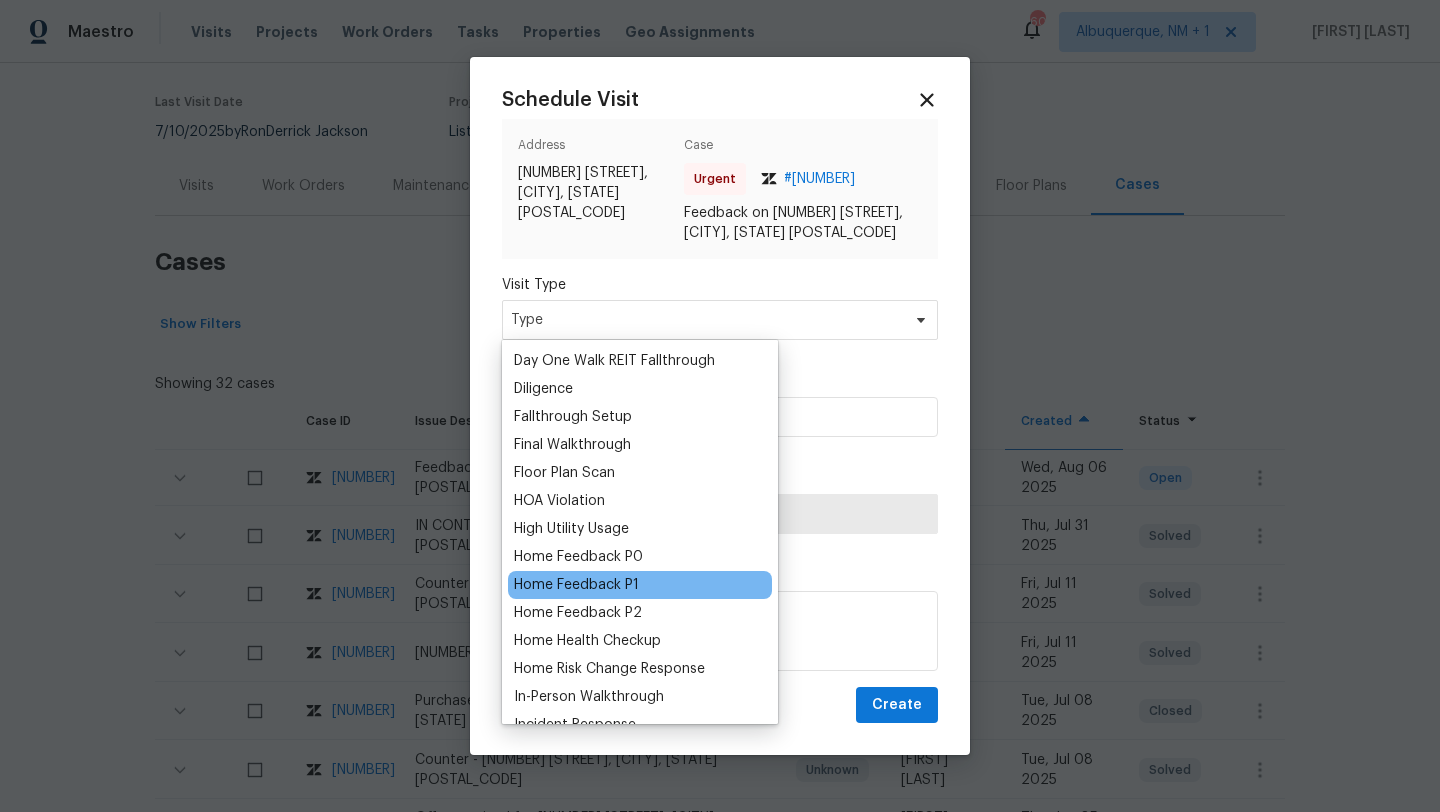 click on "Home Feedback P1" at bounding box center (576, 585) 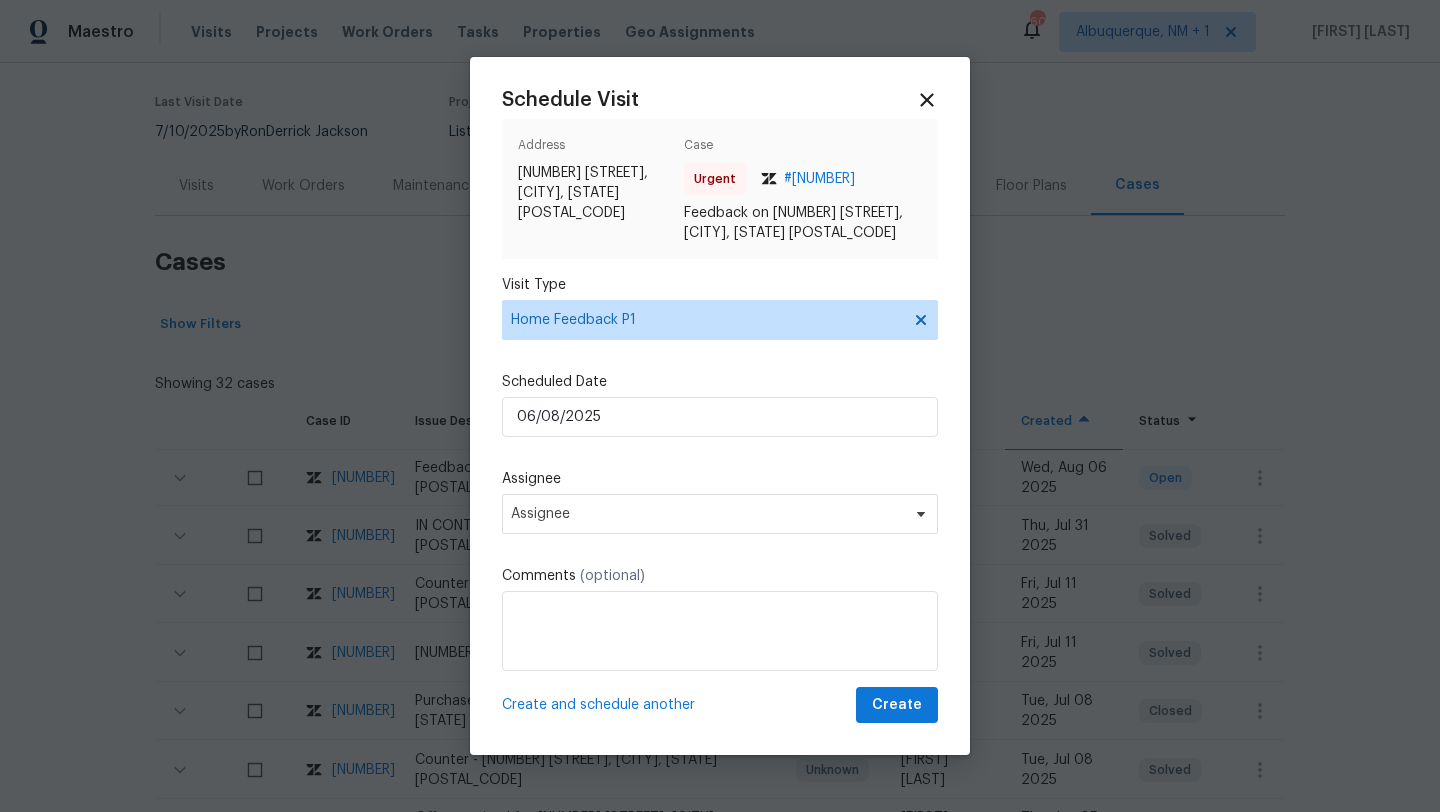 click on "Schedule Visit Address [NUMBER] [STREET], [CITY], [STATE] [POSTAL_CODE] Case Urgent # [NUMBER] Feedback on [NUMBER] [STREET], [CITY], [STATE] [POSTAL_CODE] Visit Type   Home Feedback P1 Scheduled Date   [DATE] Assignee   Assignee Comments   (optional) Create and schedule another Create" at bounding box center [720, 406] 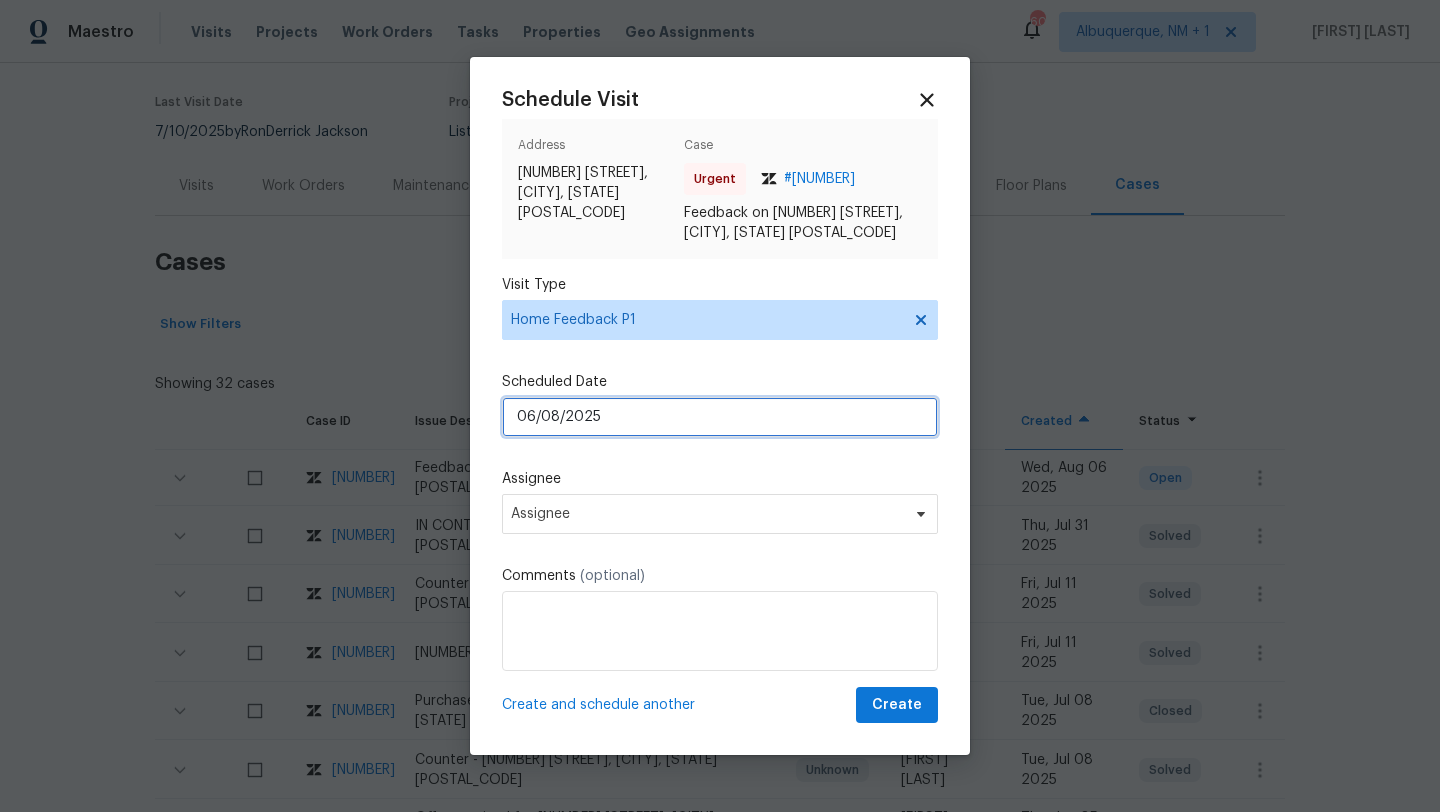 click on "06/08/2025" at bounding box center (720, 417) 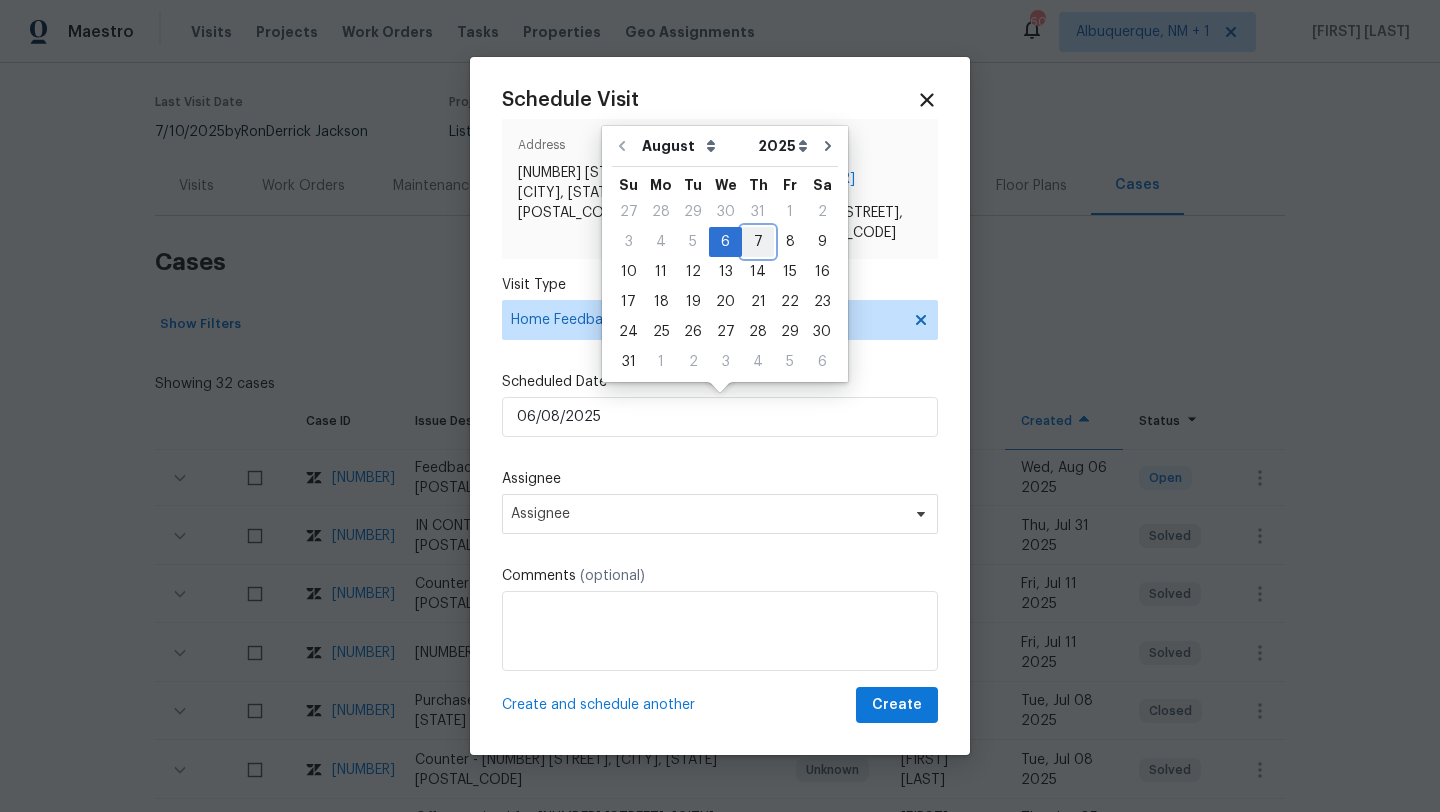 click on "7" at bounding box center (758, 242) 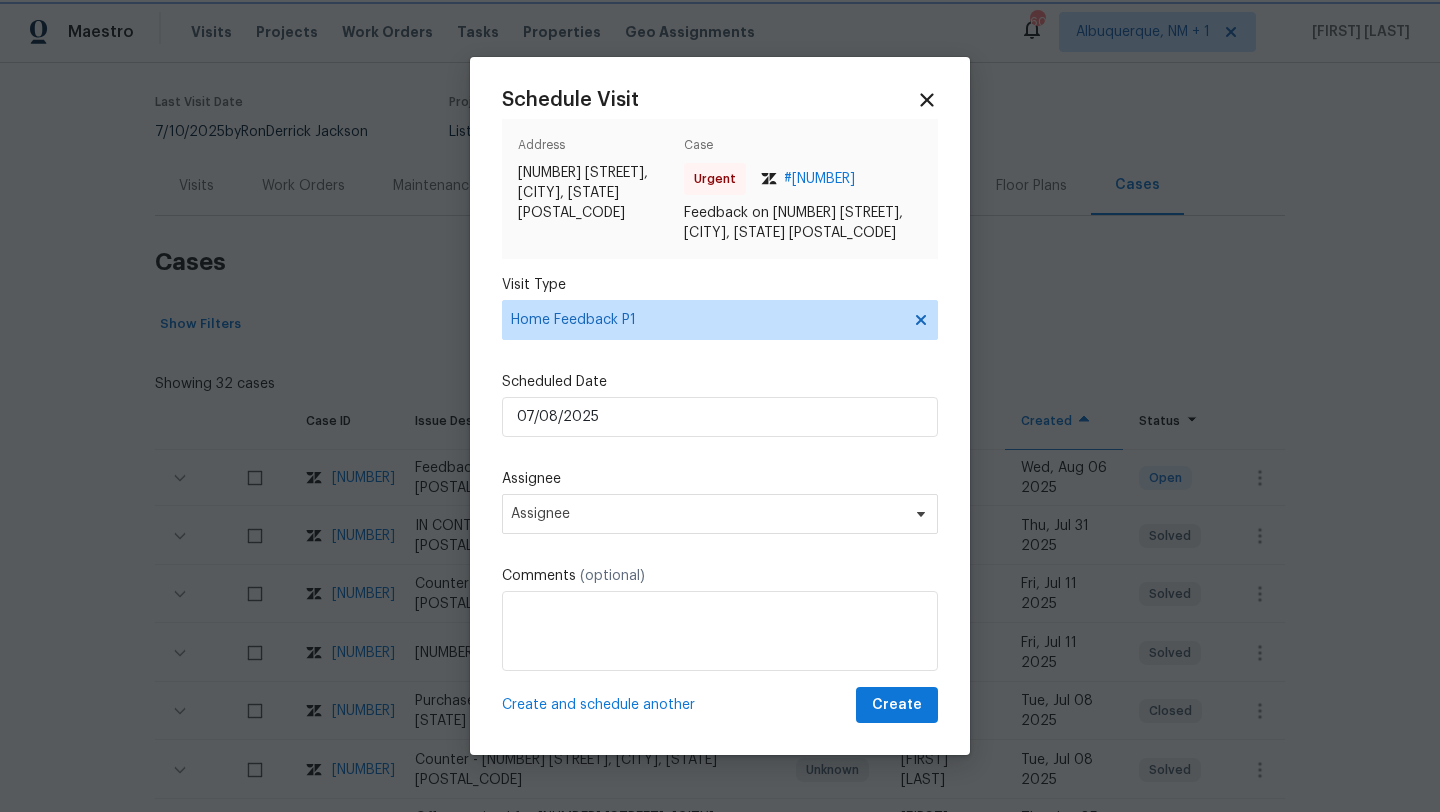 type on "07/08/2025" 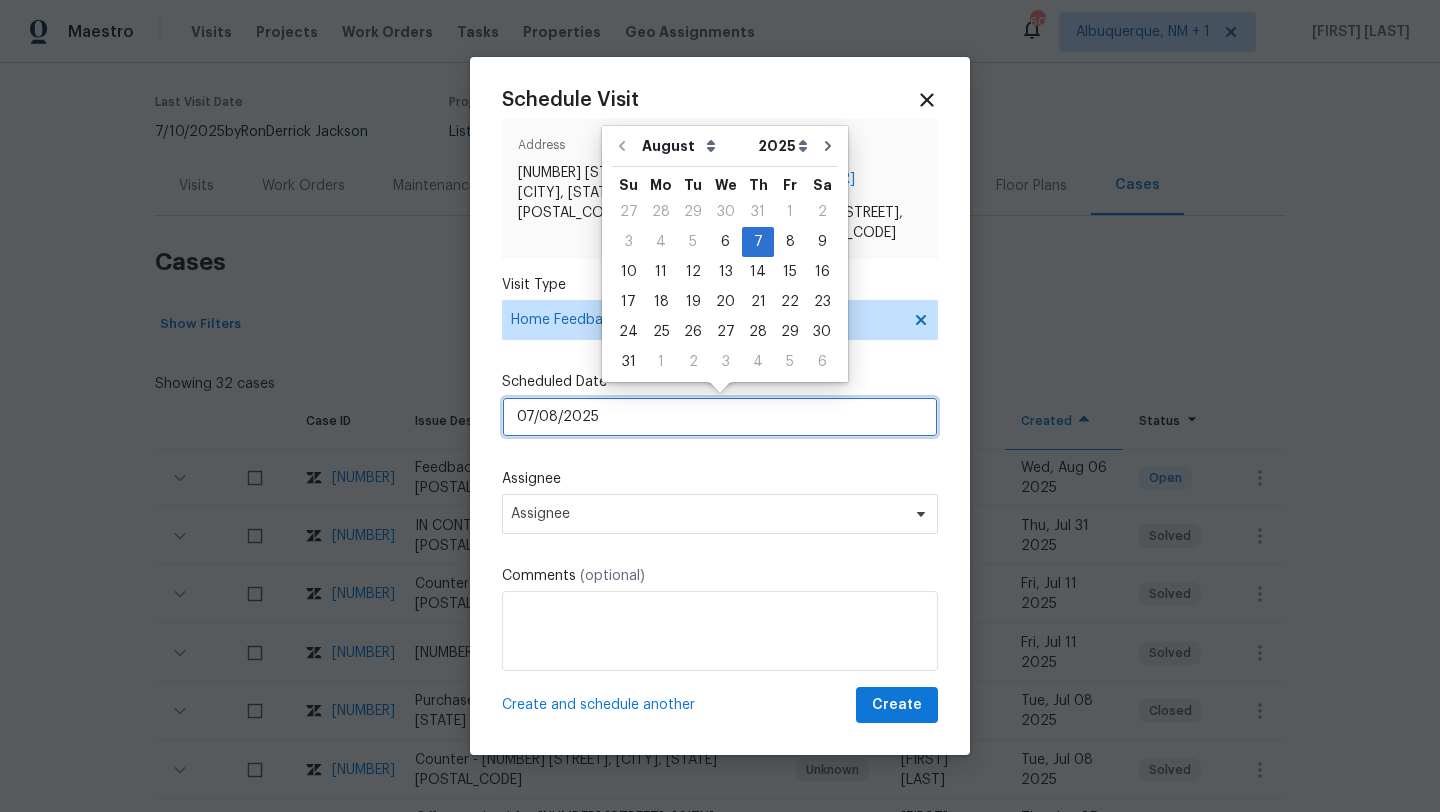 click on "07/08/2025" at bounding box center [720, 417] 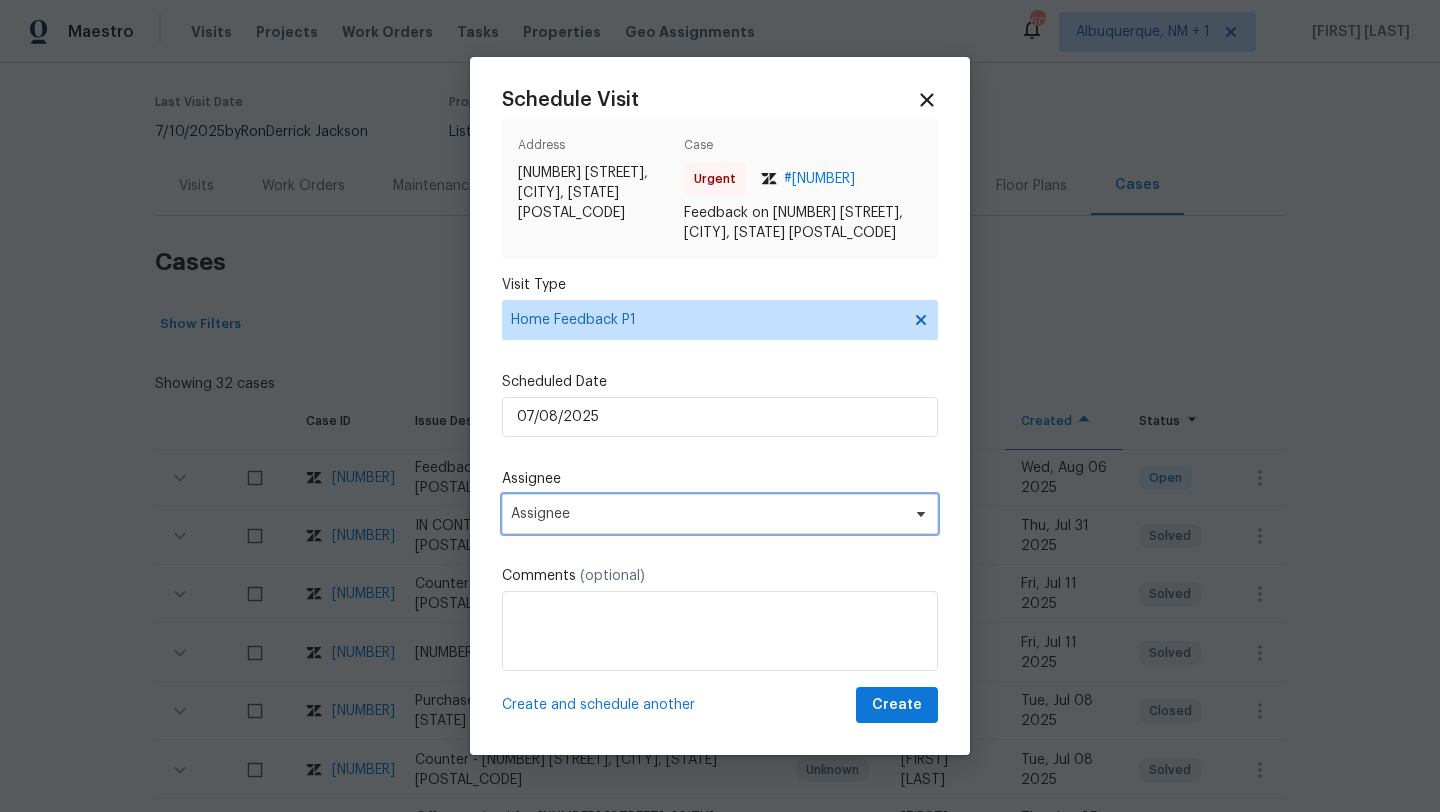 click on "Assignee" at bounding box center [707, 514] 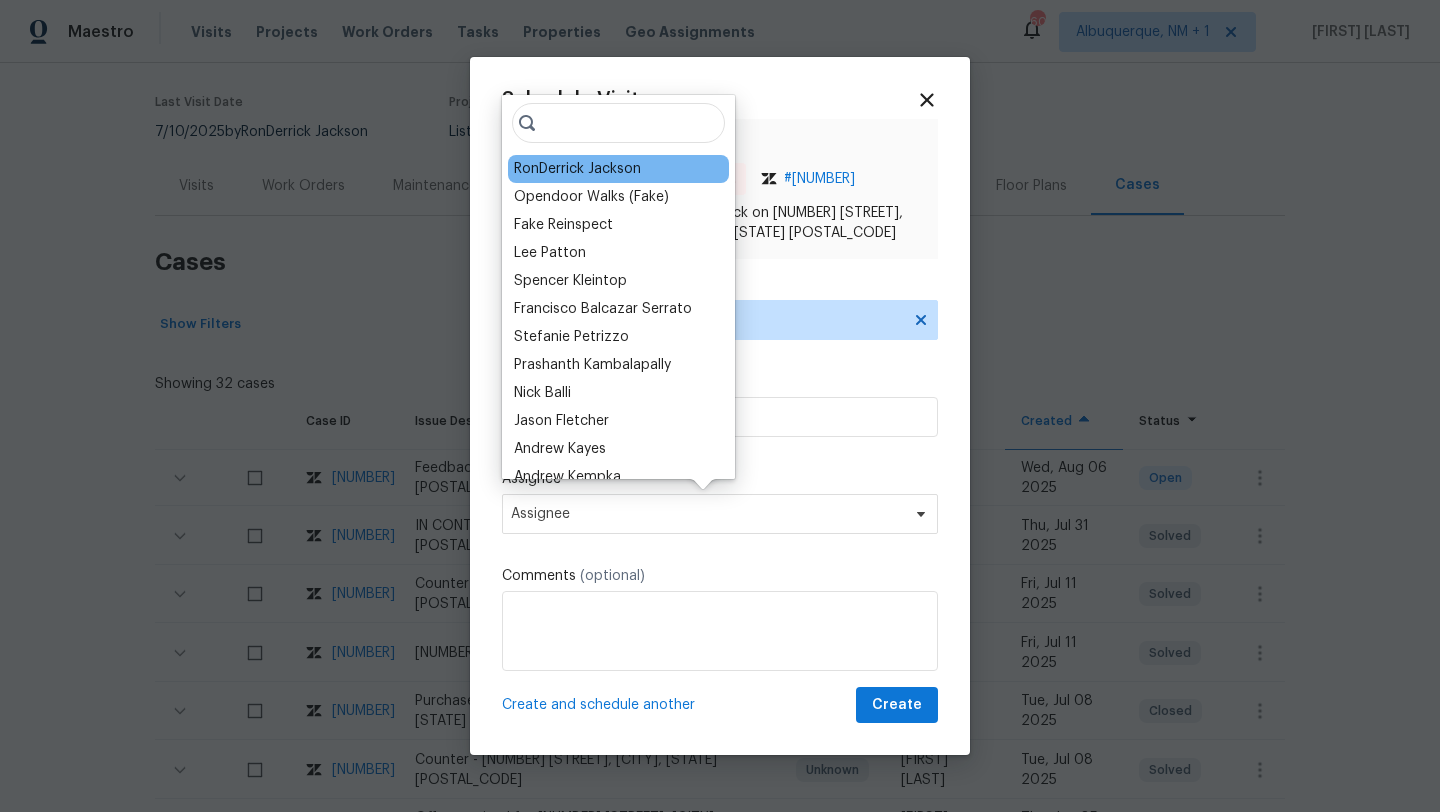 click on "RonDerrick Jackson" at bounding box center (577, 169) 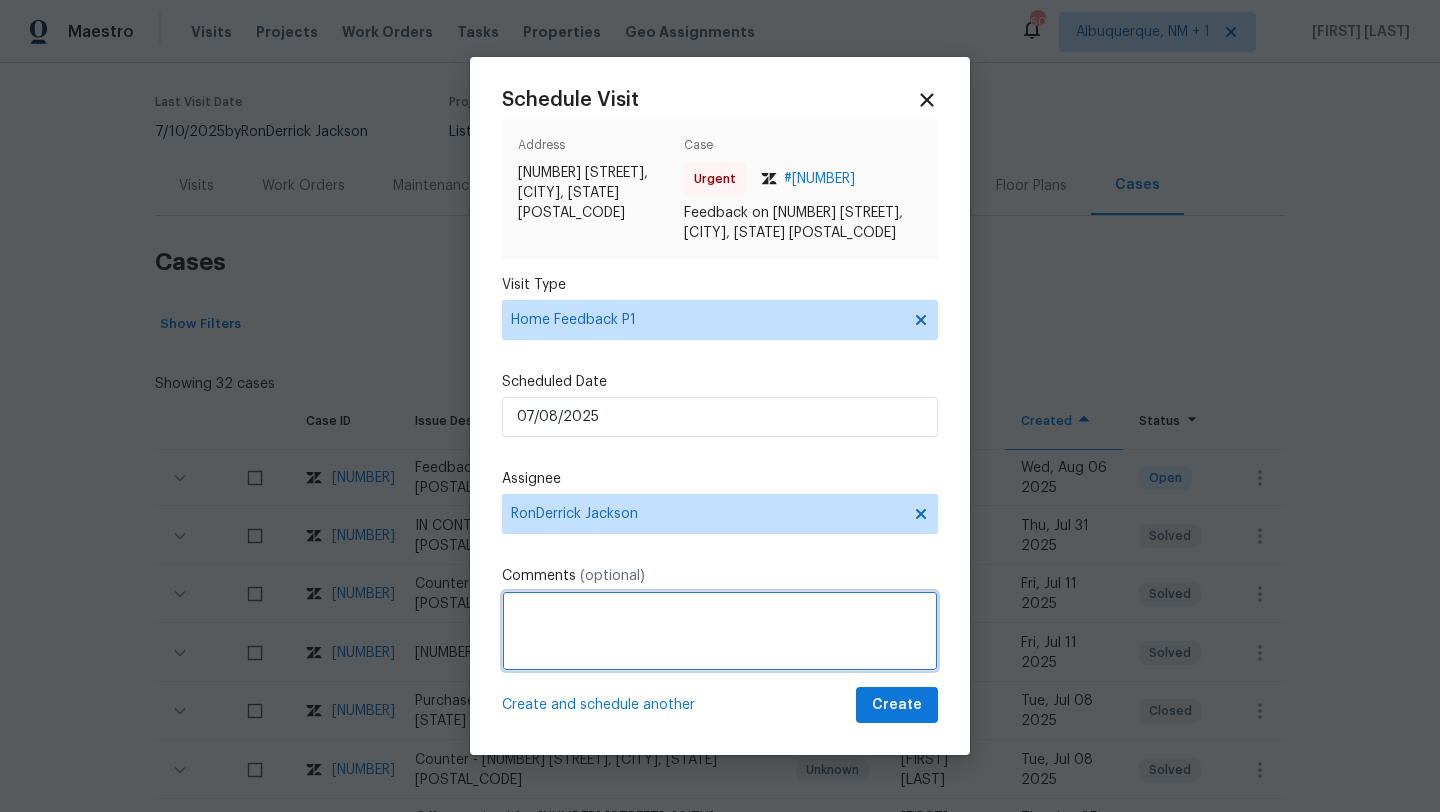 click at bounding box center [720, 631] 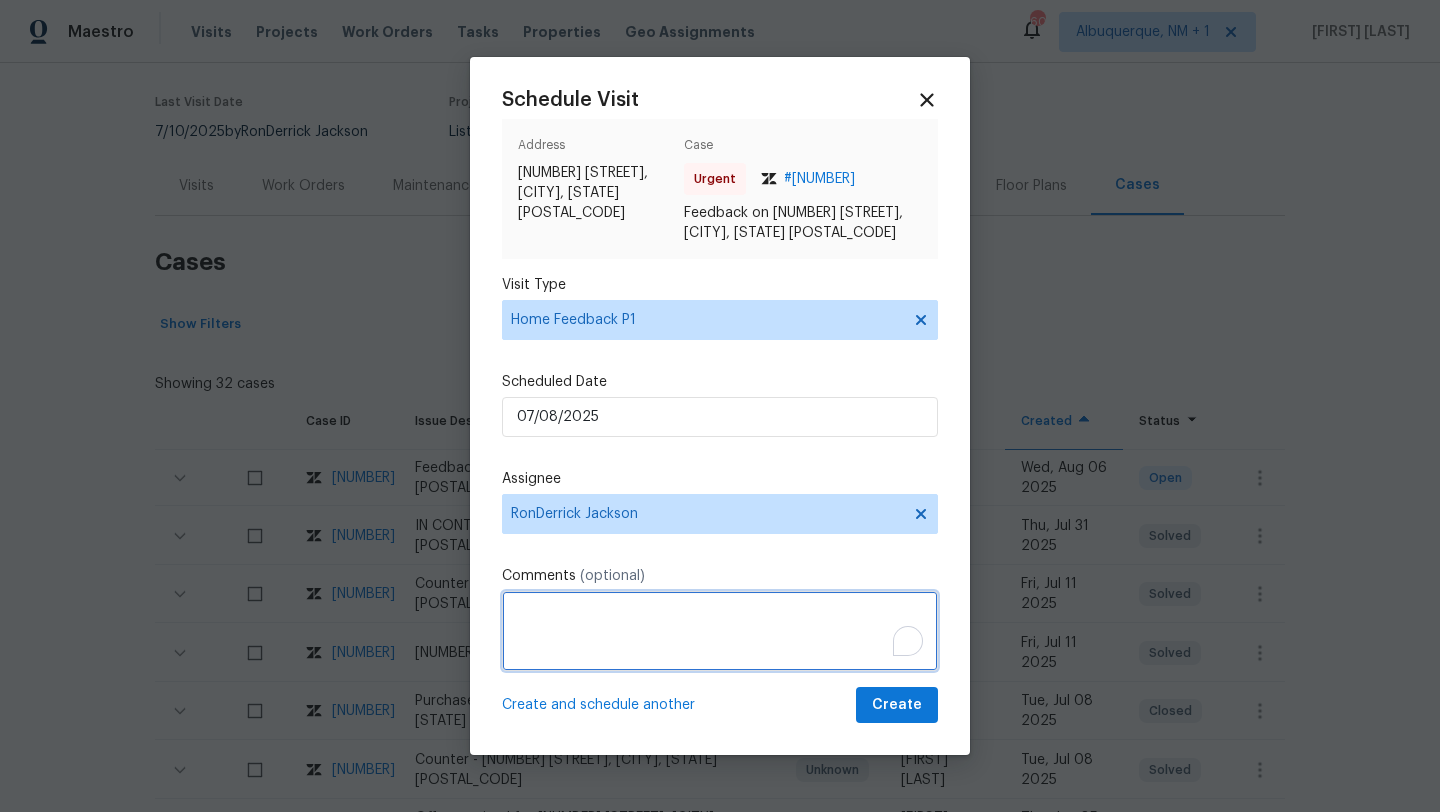 paste on "Feedback Message: The inspector mentioned that the water is turned off because there is a lock on the meter and he is unable to complete" 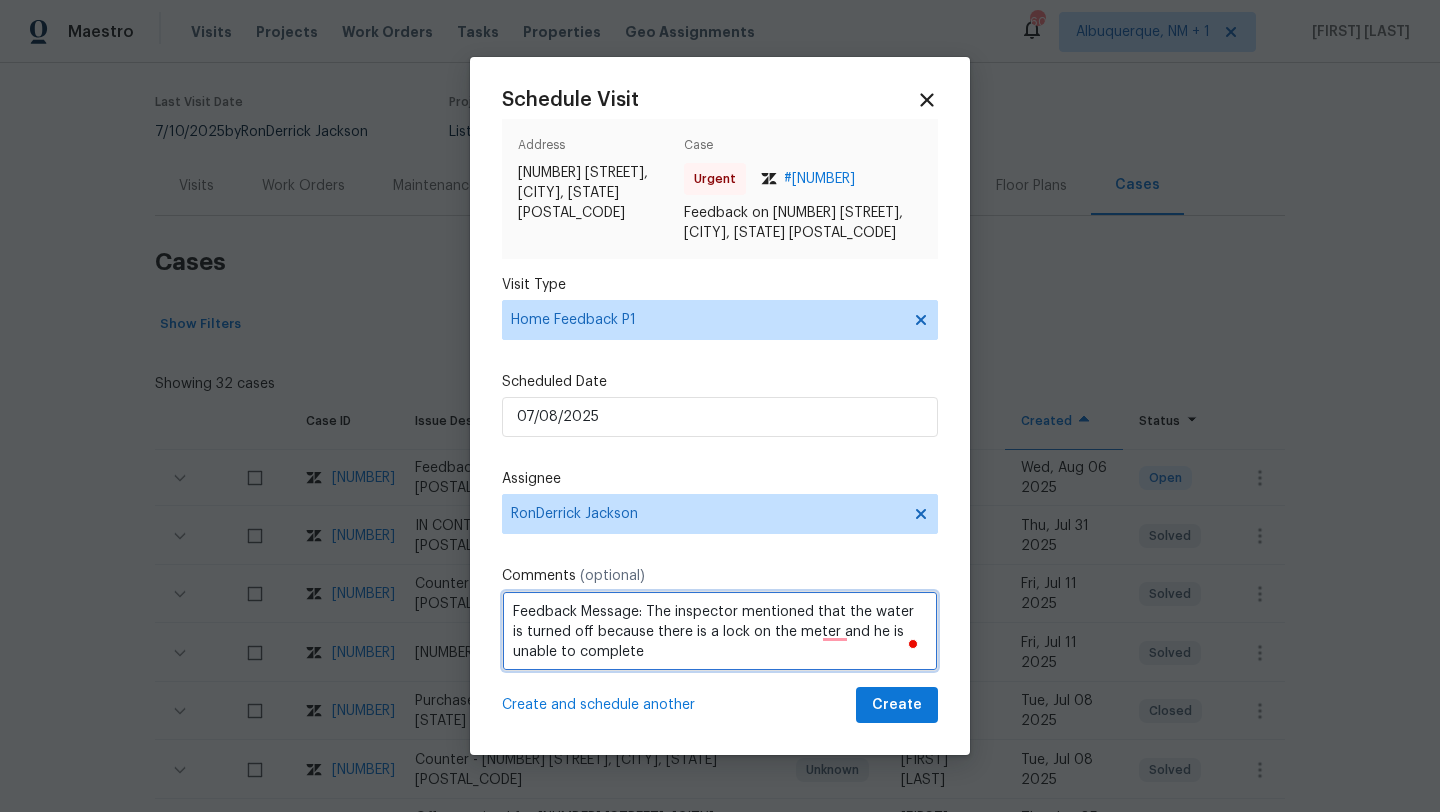 click on "Feedback Message: The inspector mentioned that the water is turned off because there is a lock on the meter and he is unable to complete" at bounding box center (720, 631) 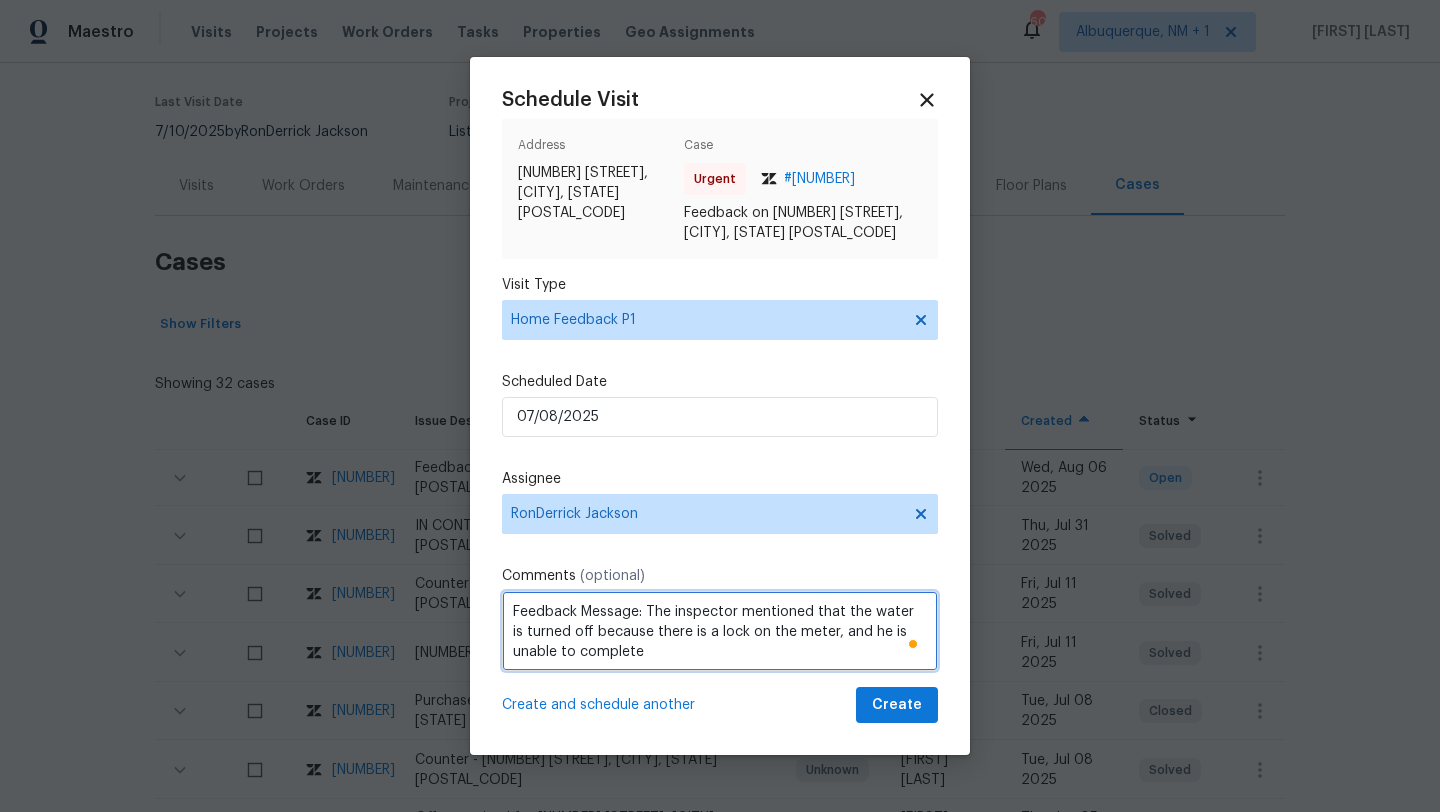 type on "Feedback Message: The inspector mentioned that the water is turned off because there is a lock on the meter, and he is unable to complete" 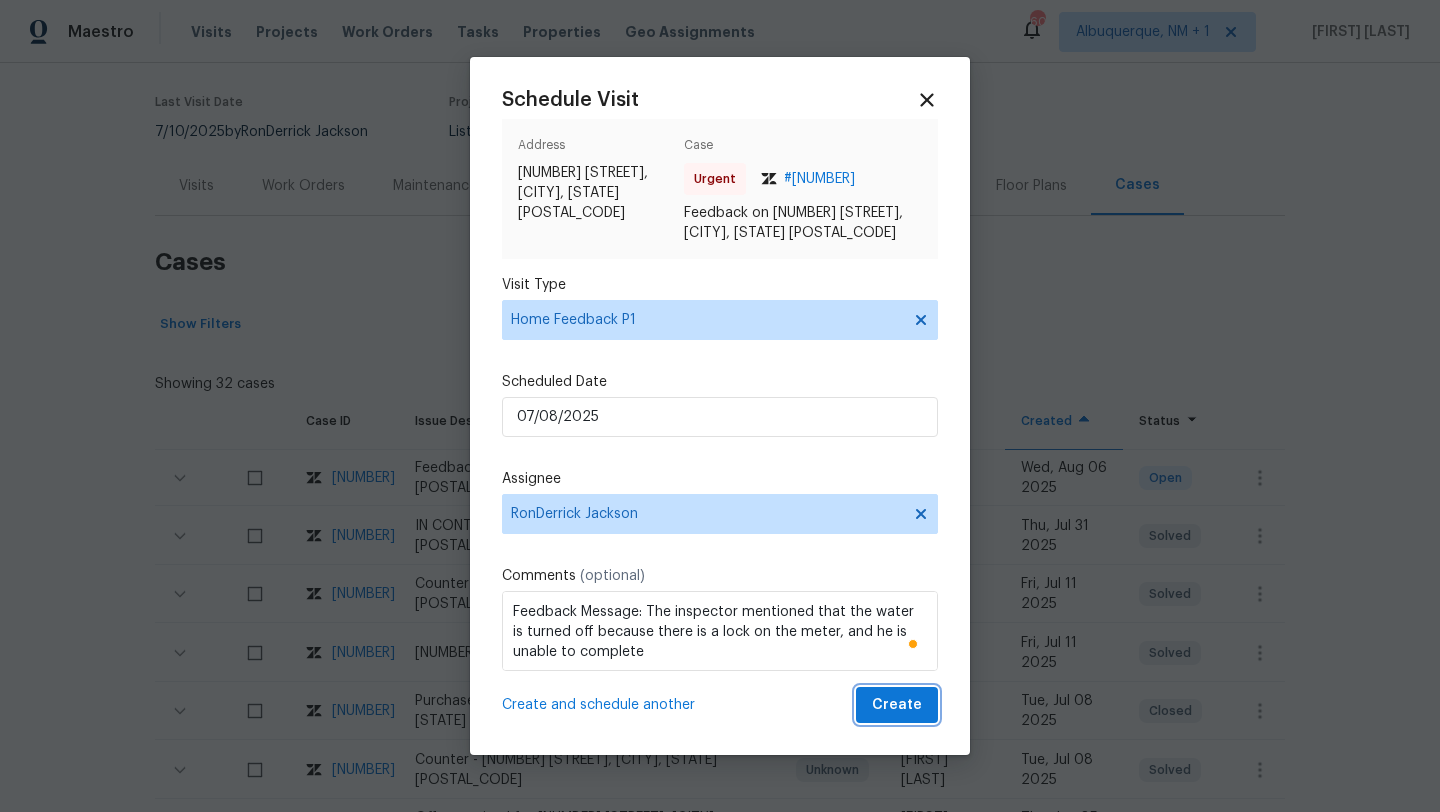 click on "Create" at bounding box center (897, 705) 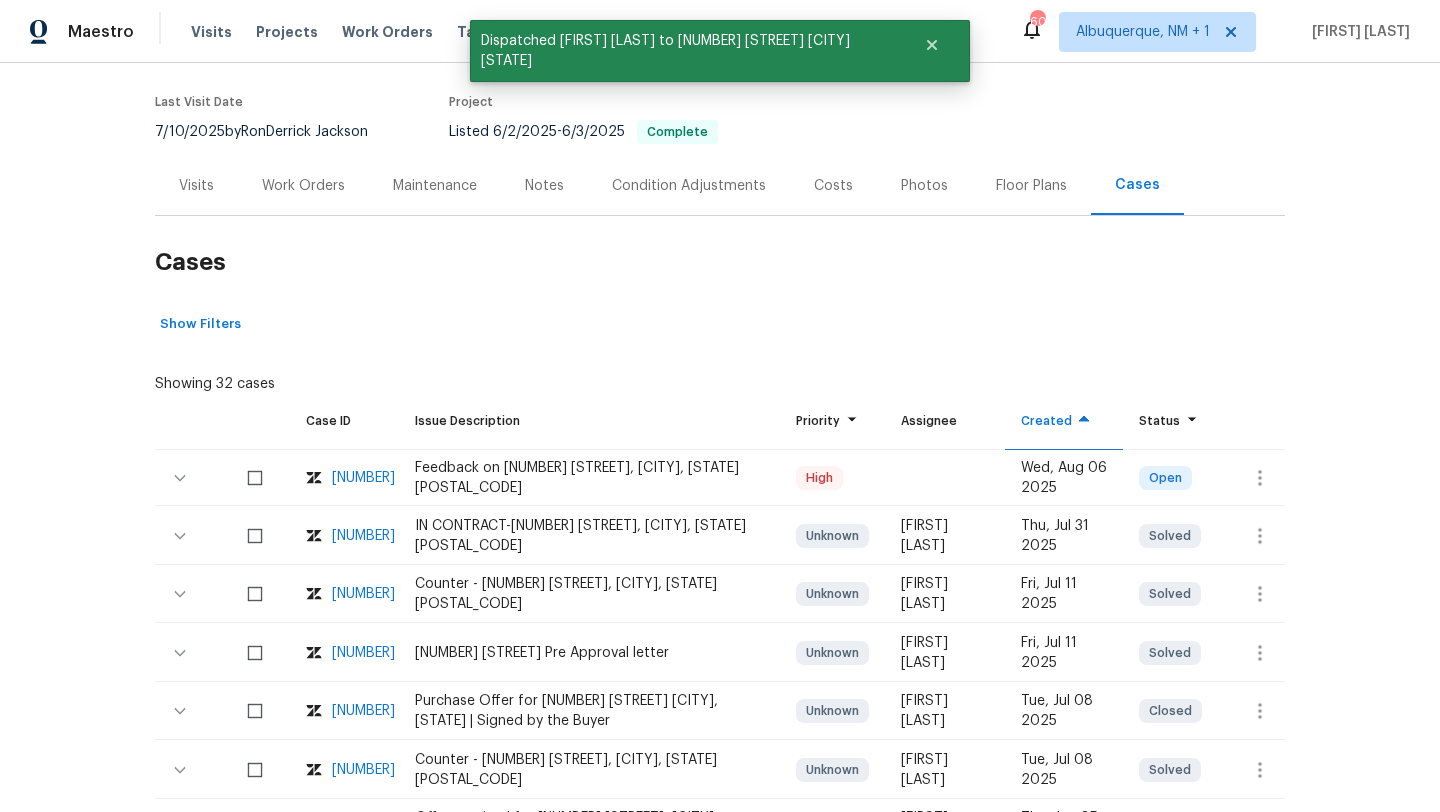 click on "Visits" at bounding box center (196, 186) 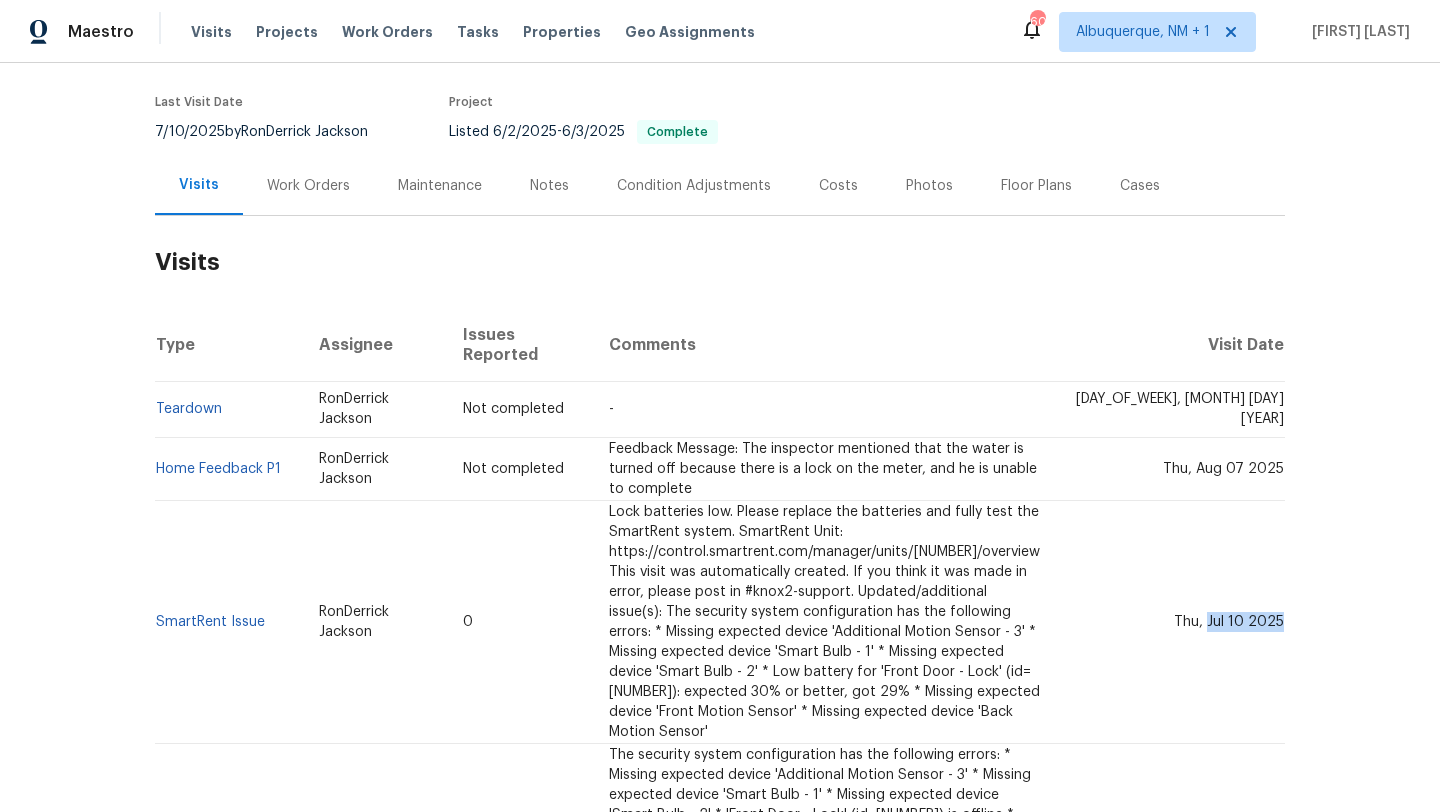 drag, startPoint x: 1210, startPoint y: 585, endPoint x: 1270, endPoint y: 597, distance: 61.188232 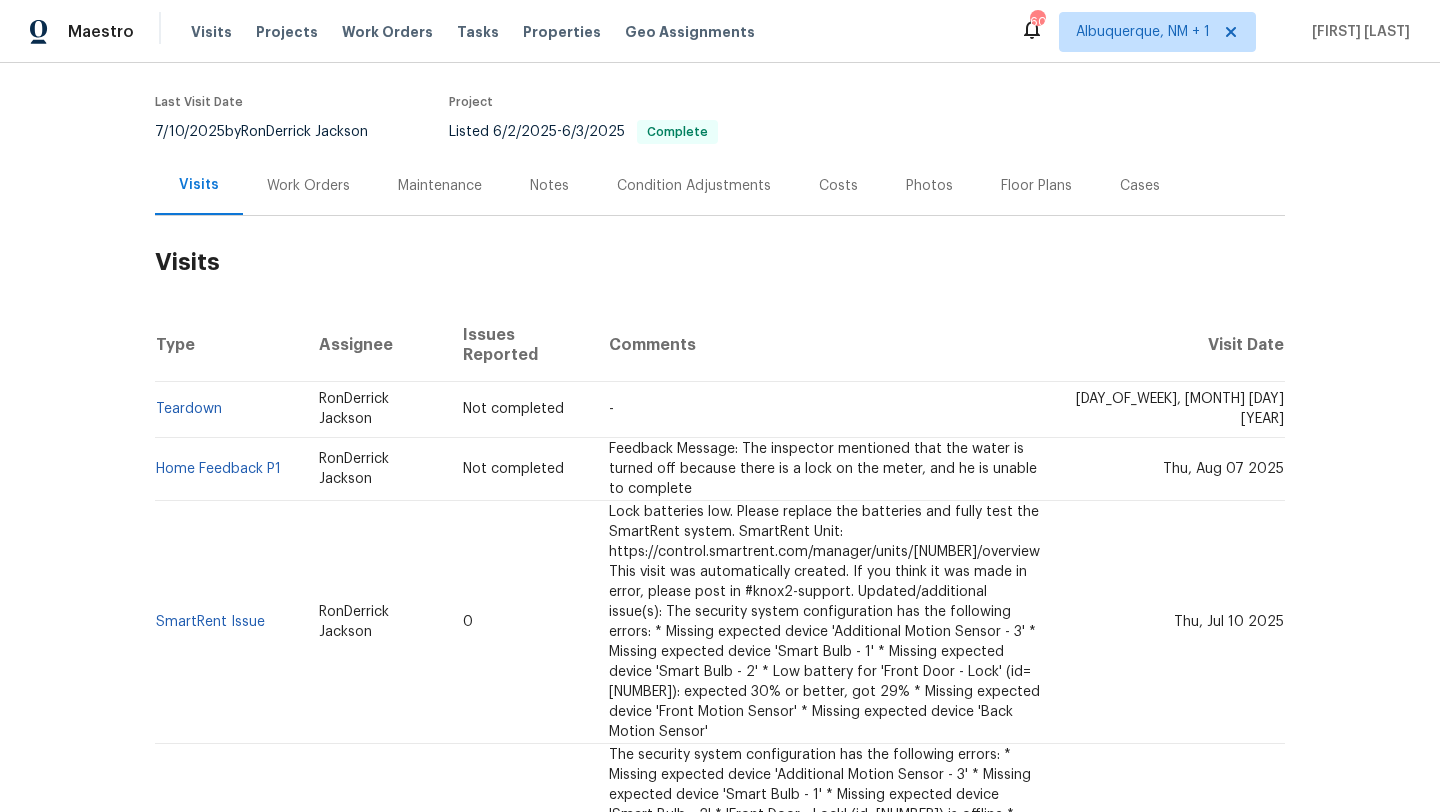 click on "Last Visit Date [DATE]  by  [FIRST] [LAST]   Project Listed   [DATE]  -  [DATE] Complete" at bounding box center [494, 120] 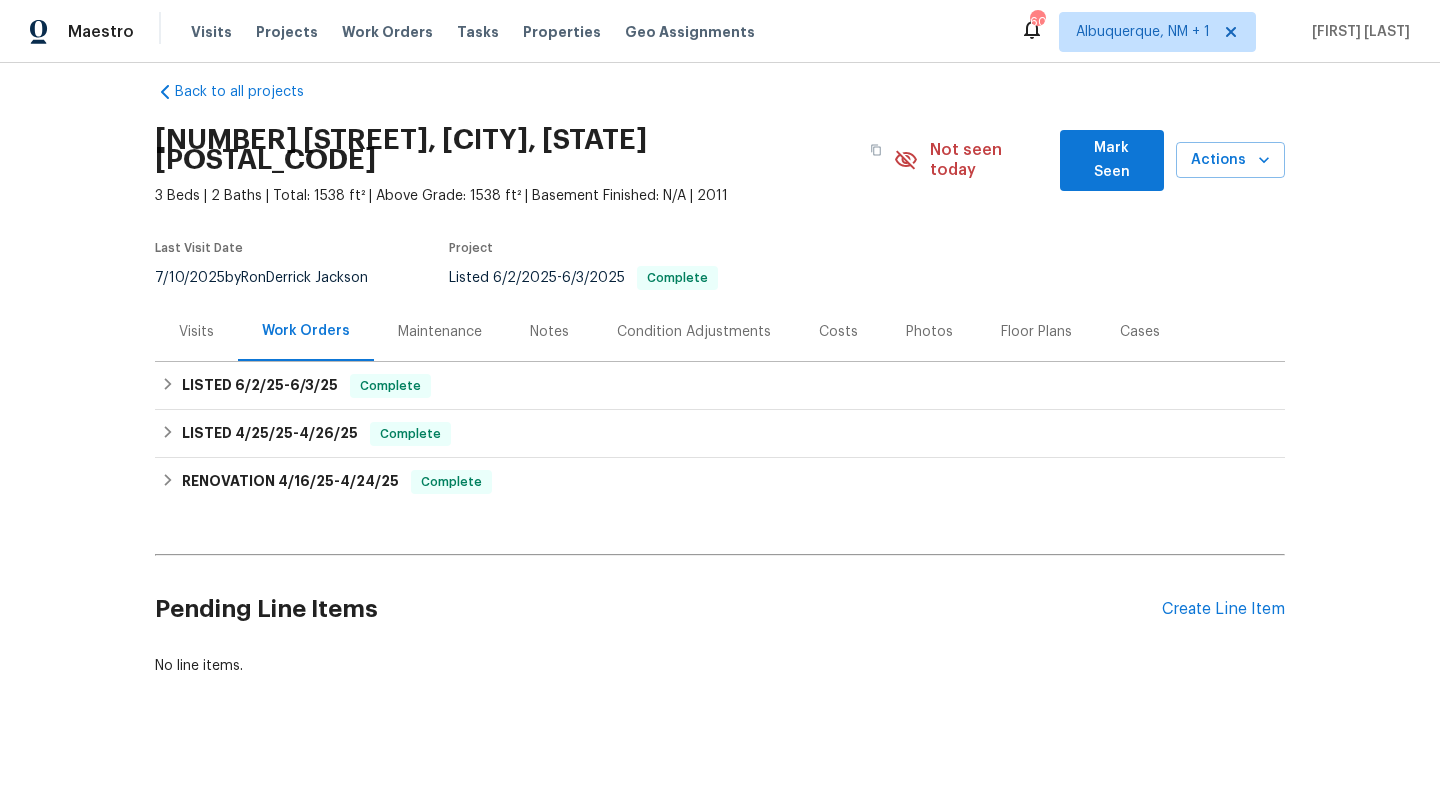scroll, scrollTop: 1, scrollLeft: 0, axis: vertical 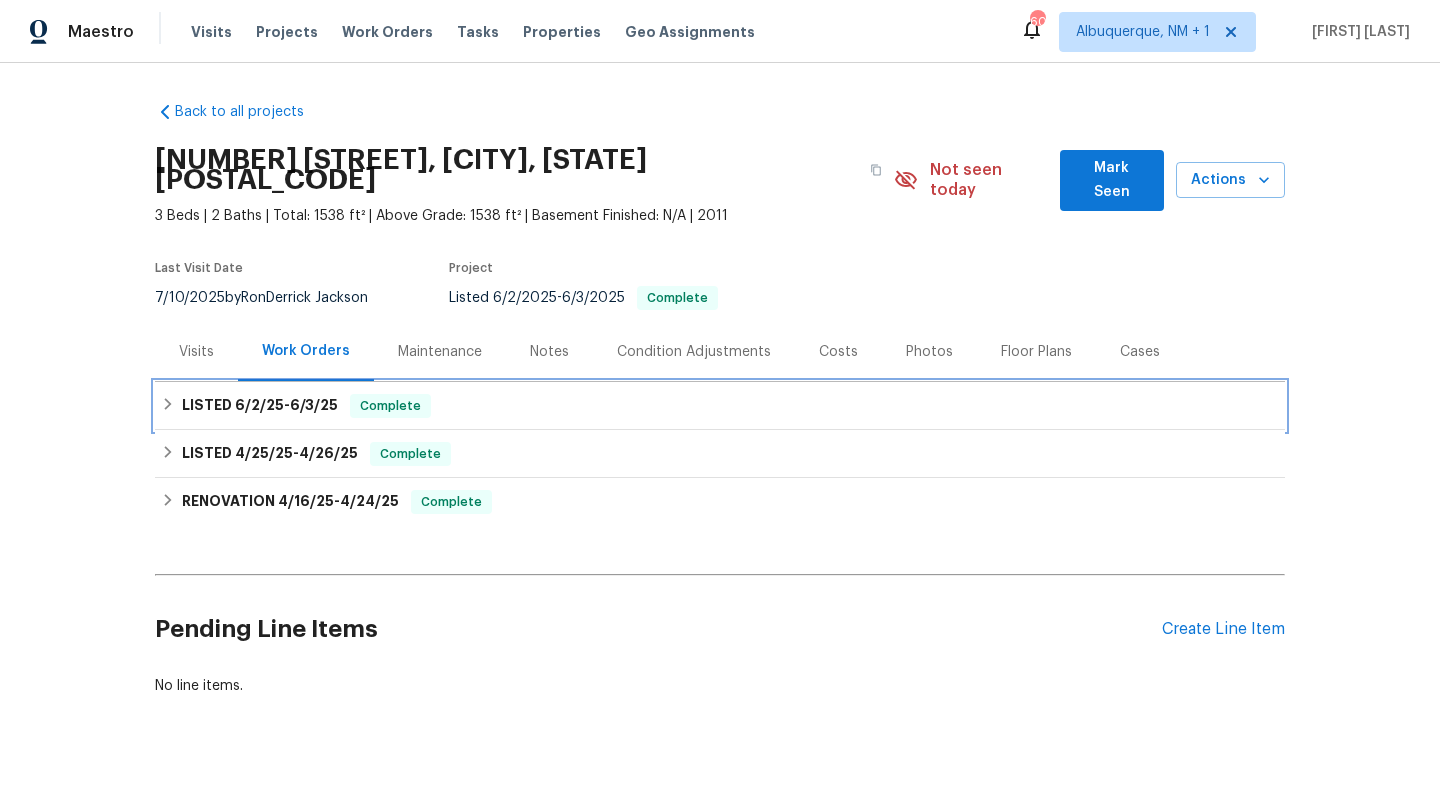click on "Complete" at bounding box center (390, 406) 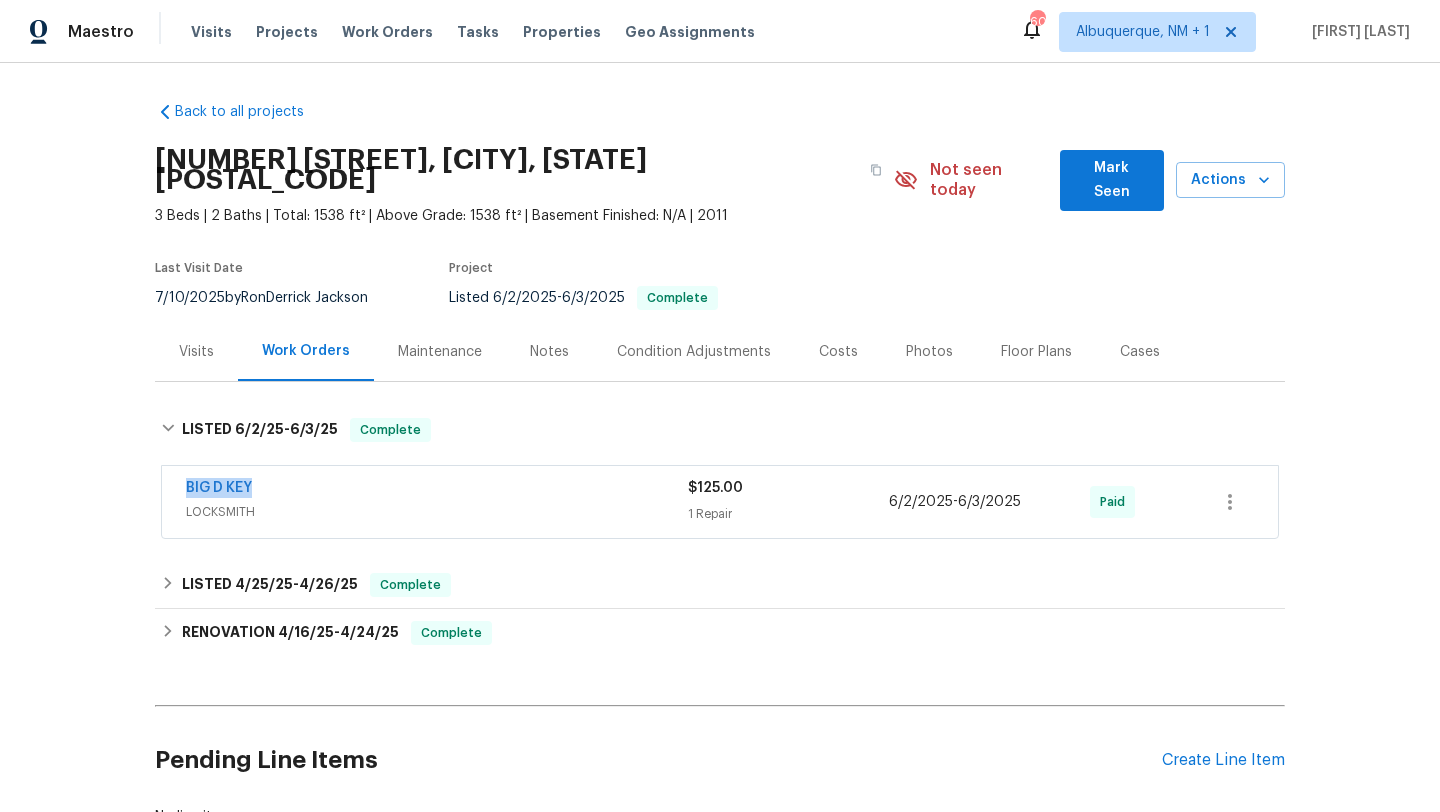 drag, startPoint x: 304, startPoint y: 466, endPoint x: 161, endPoint y: 463, distance: 143.03146 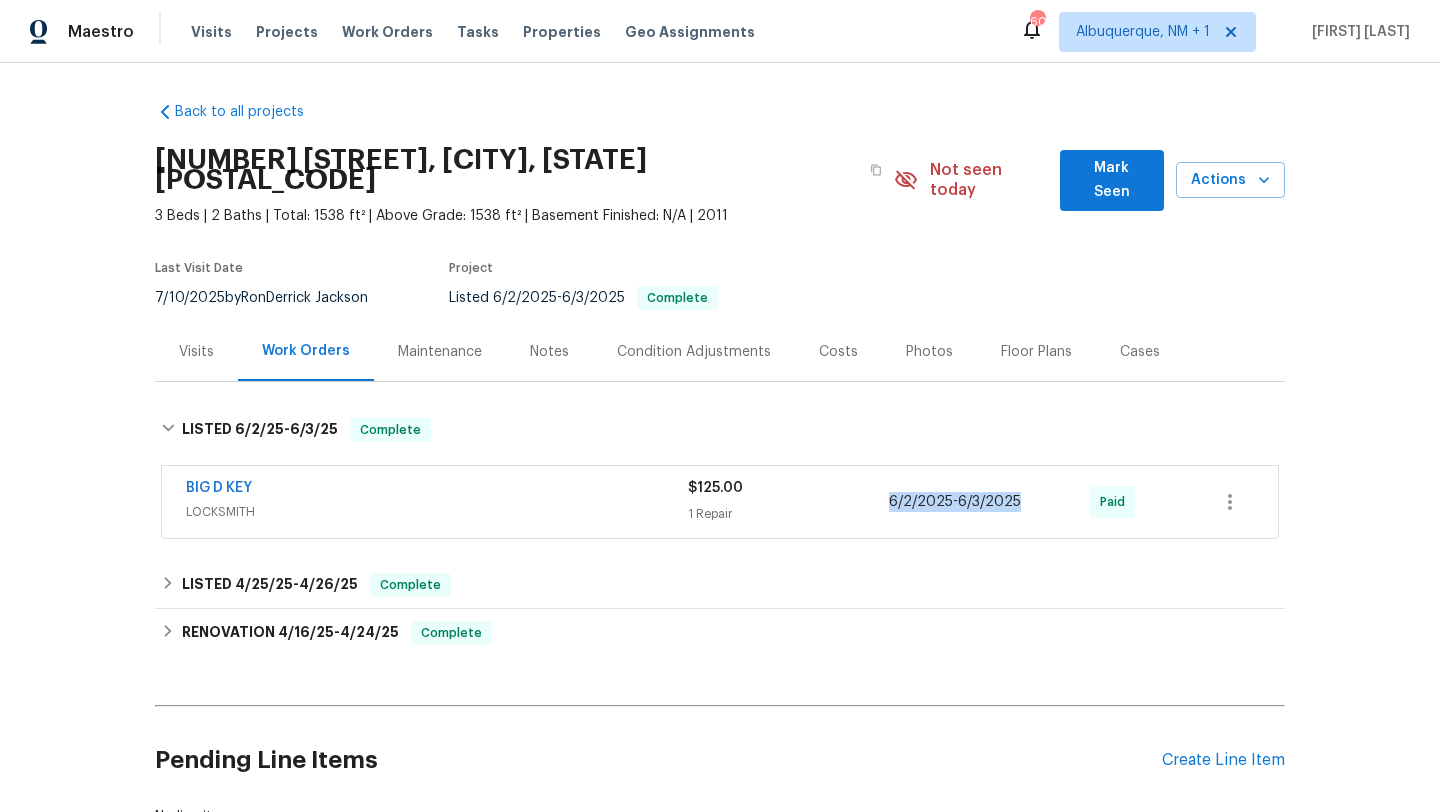 drag, startPoint x: 1034, startPoint y: 486, endPoint x: 876, endPoint y: 484, distance: 158.01266 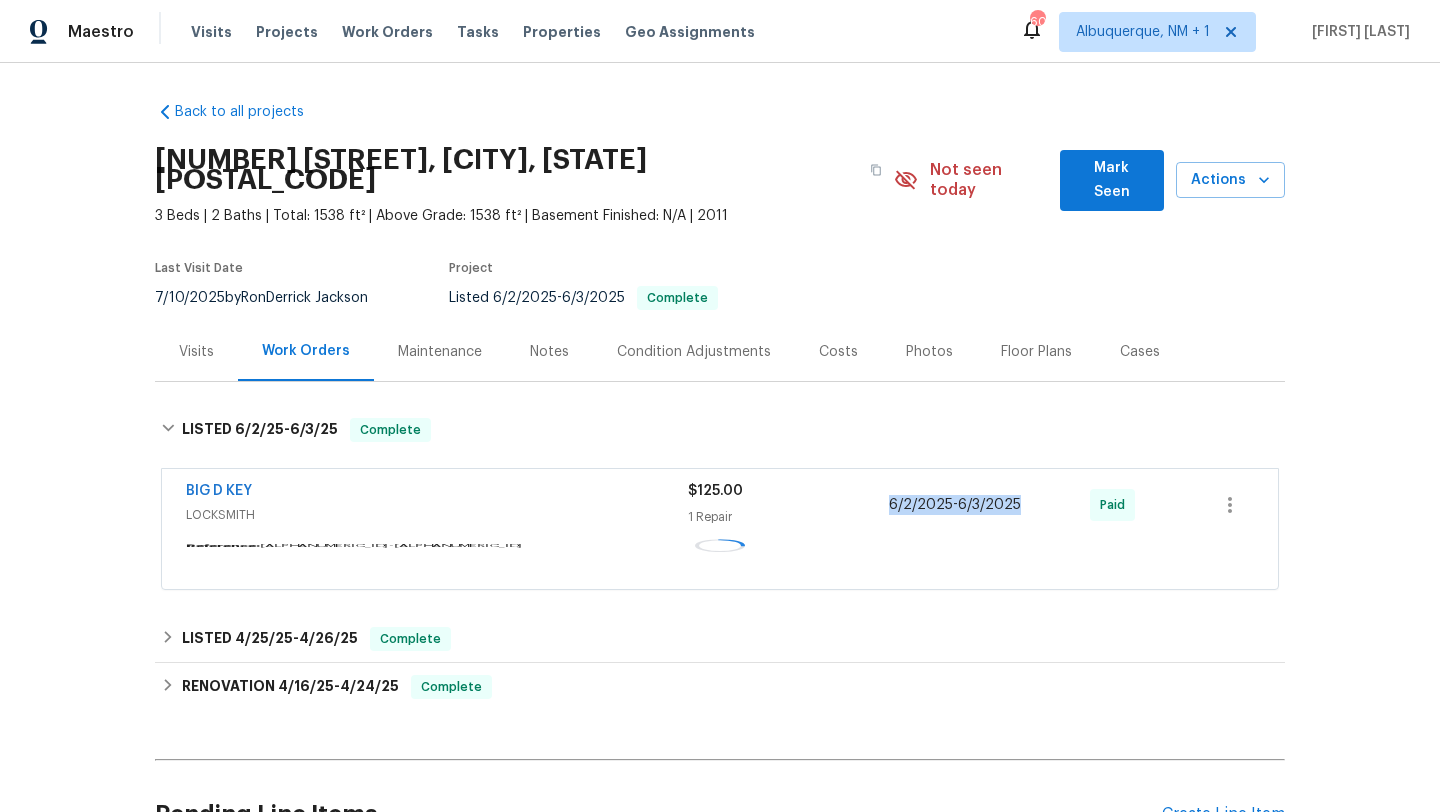 copy on "[DATE]  -  [DATE]" 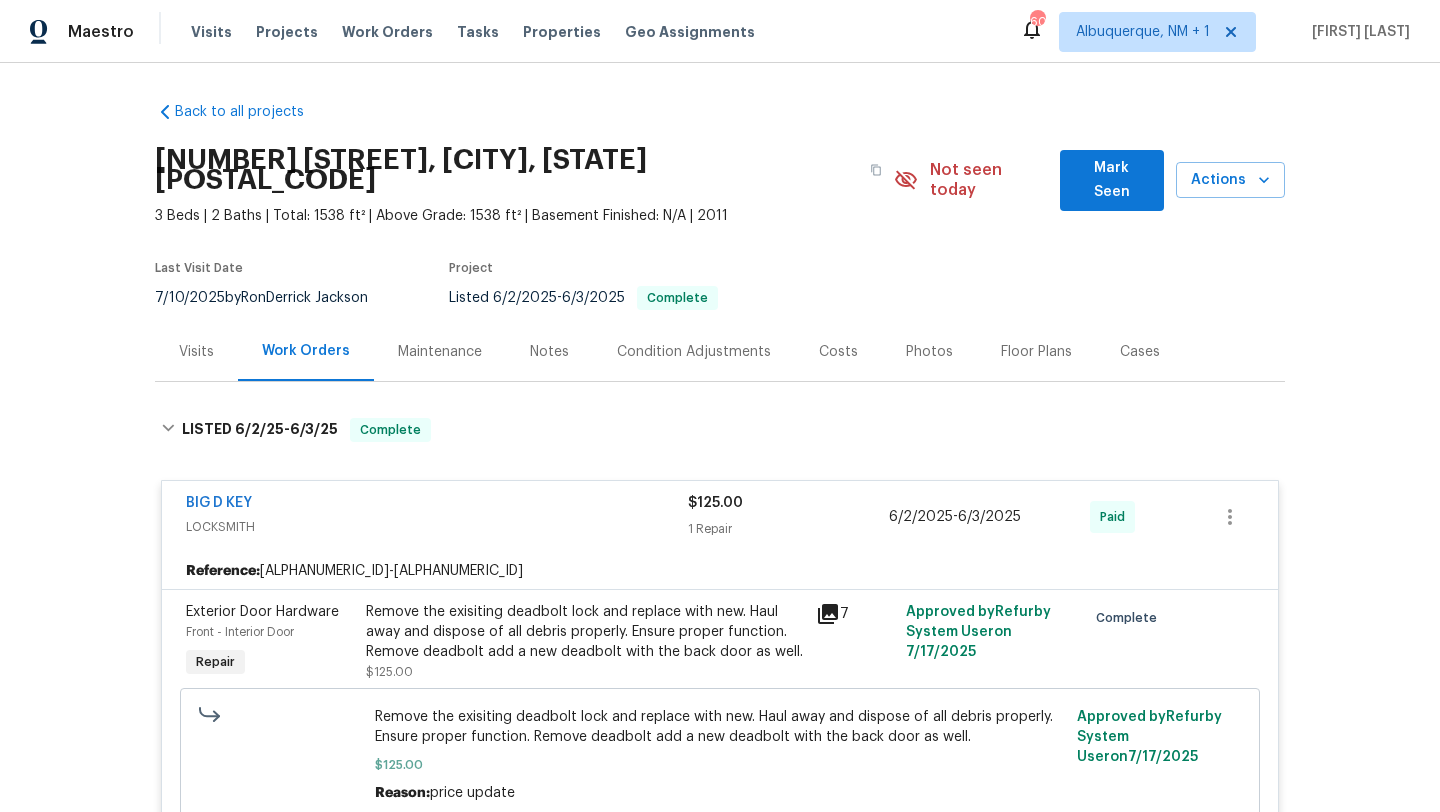 click on "Visits" at bounding box center [196, 351] 